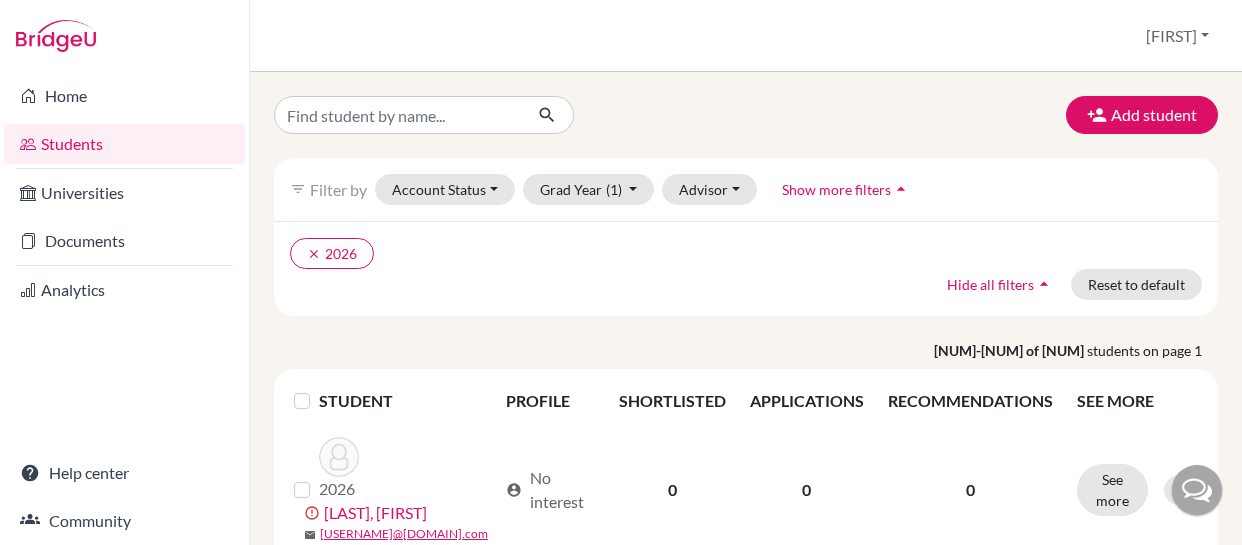 scroll, scrollTop: 0, scrollLeft: 0, axis: both 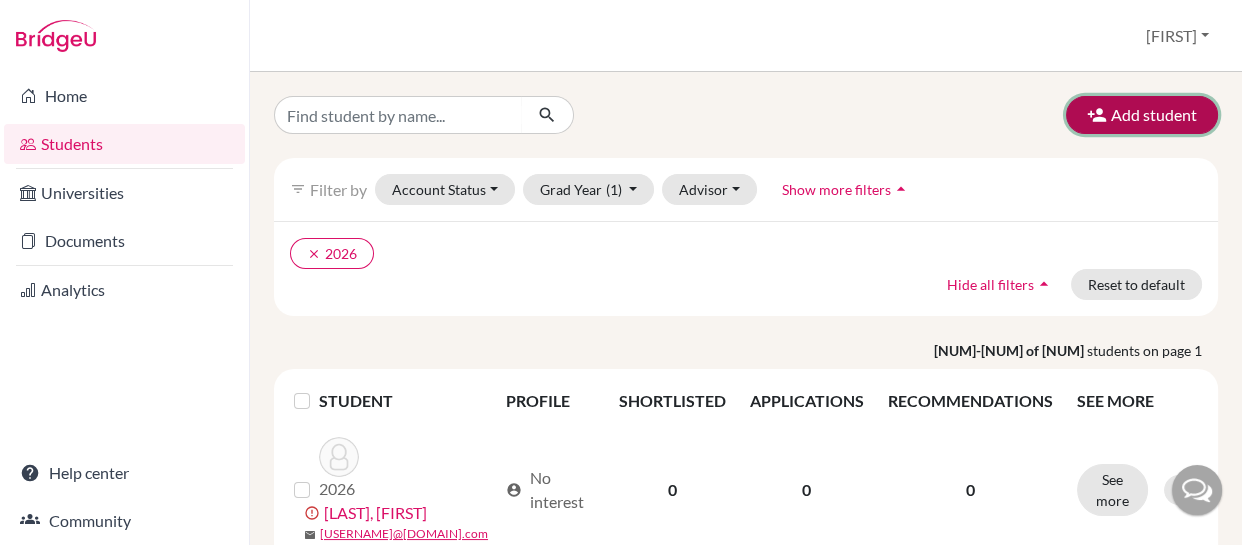 click on "Add student" at bounding box center [1142, 115] 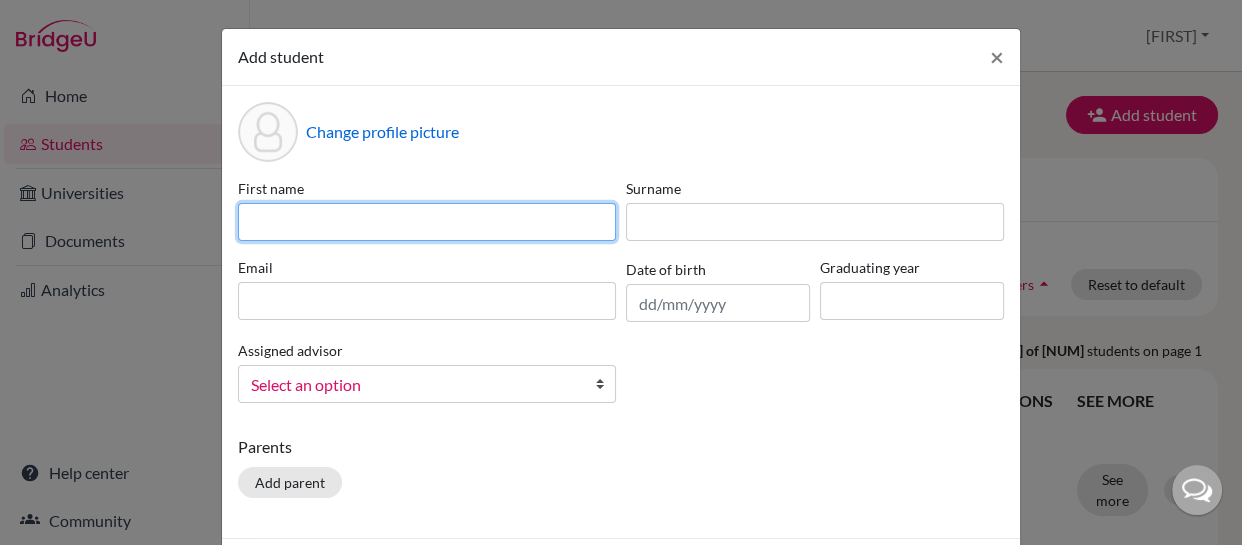 click at bounding box center (427, 222) 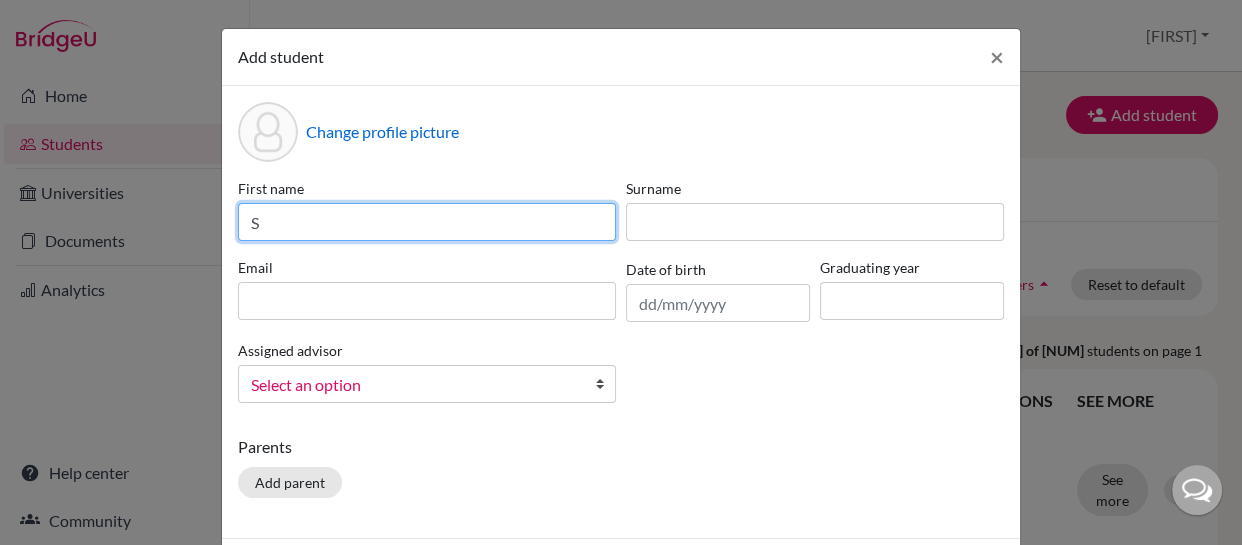 click on "S" at bounding box center (427, 222) 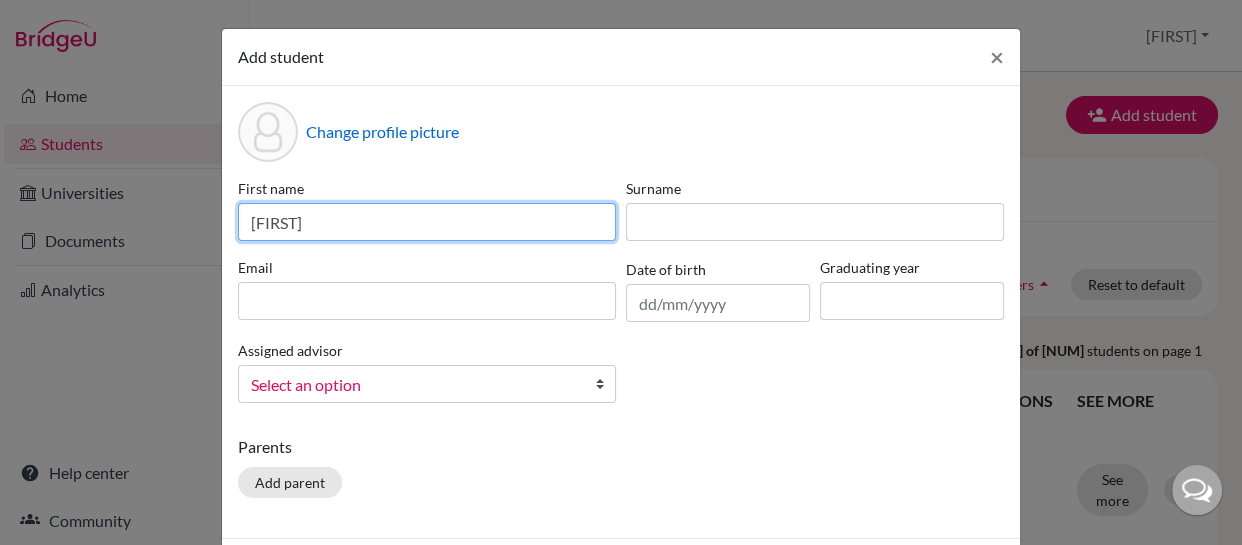 type on "[FIRST]" 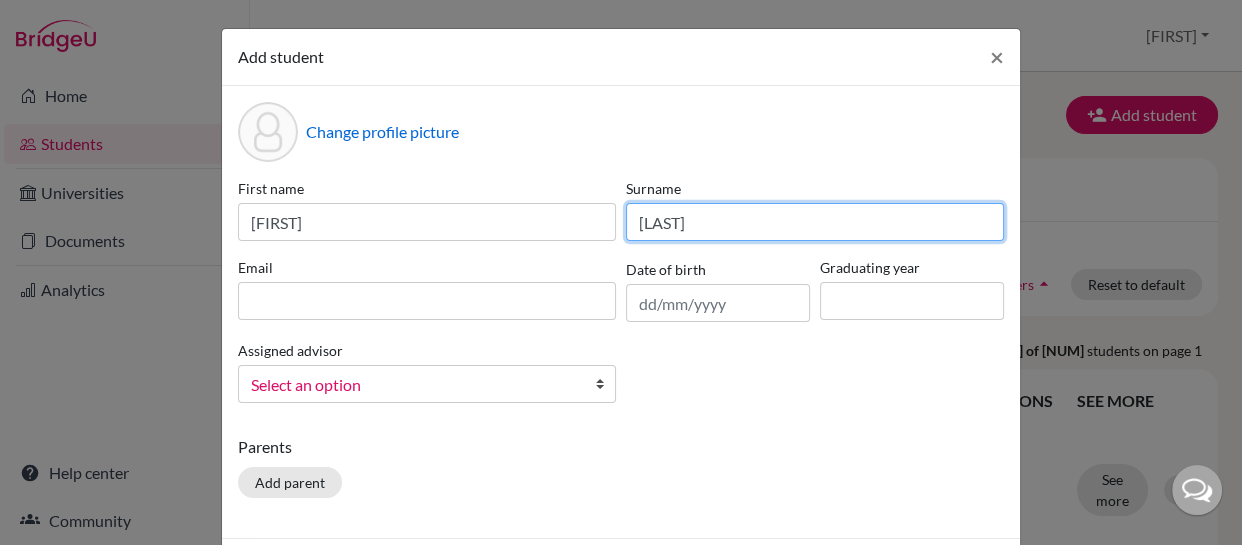 type on "[LAST]" 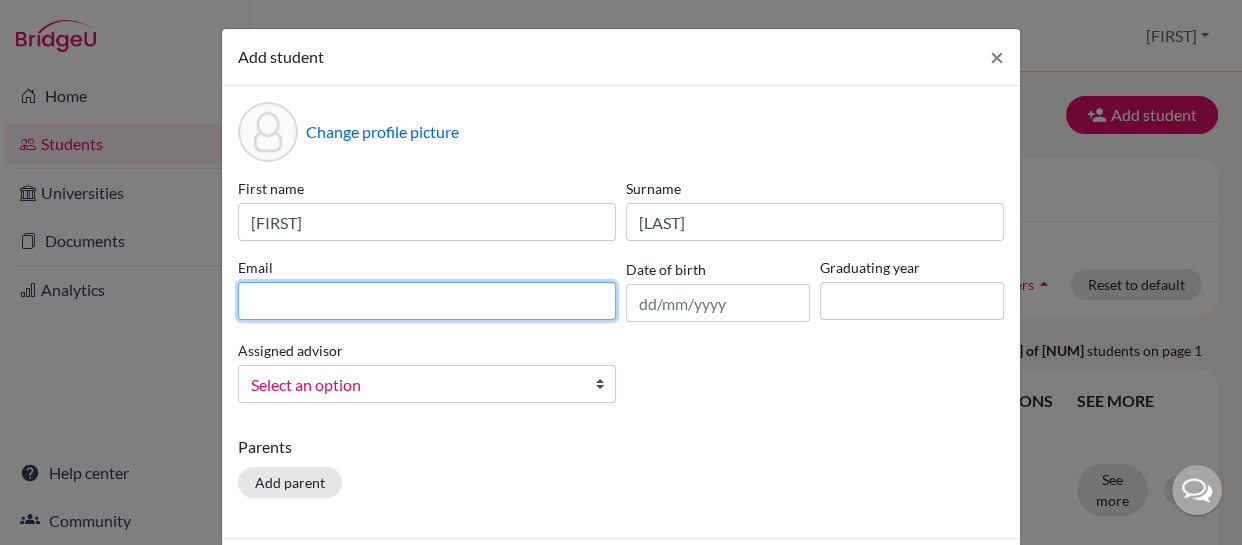 click at bounding box center (427, 301) 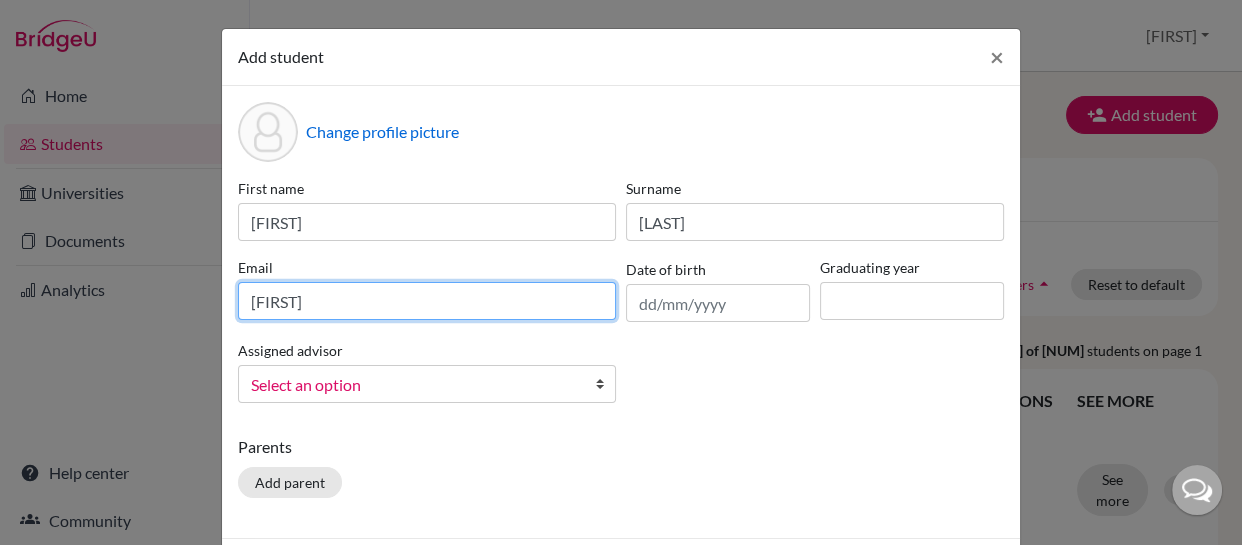 type on "[USERNAME]@[DOMAIN].com" 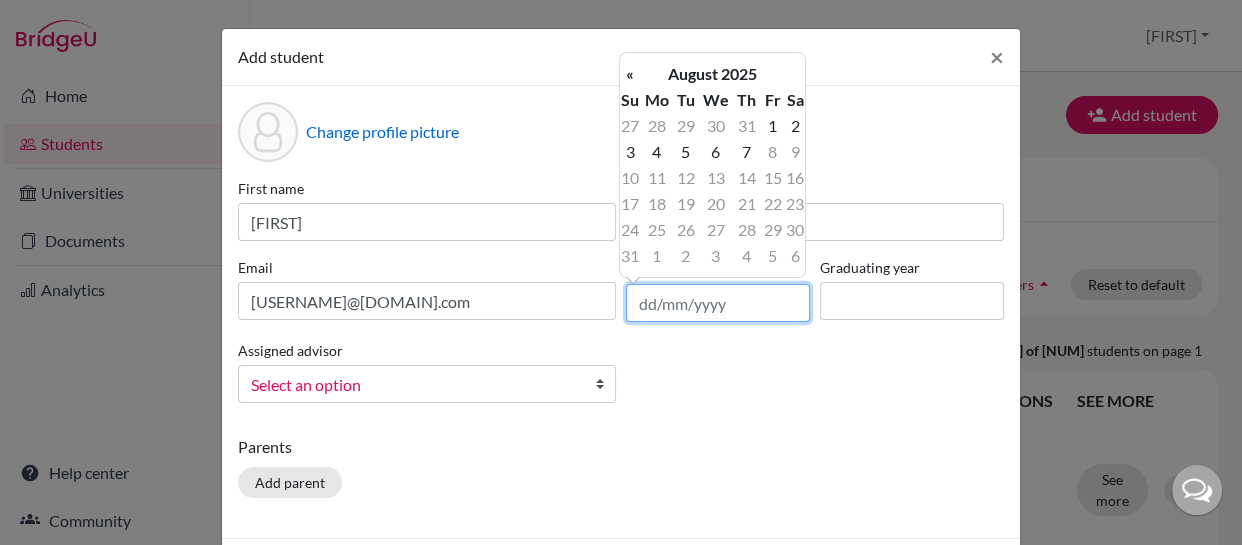 click at bounding box center [718, 303] 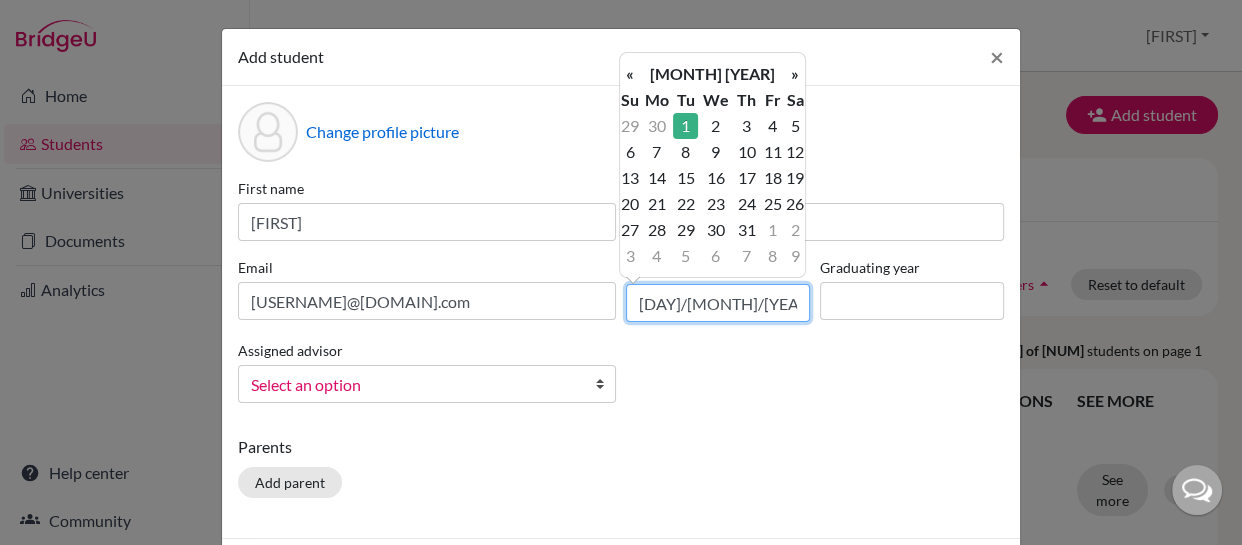 type on "[DAY]/[MONTH]/[YEAR]" 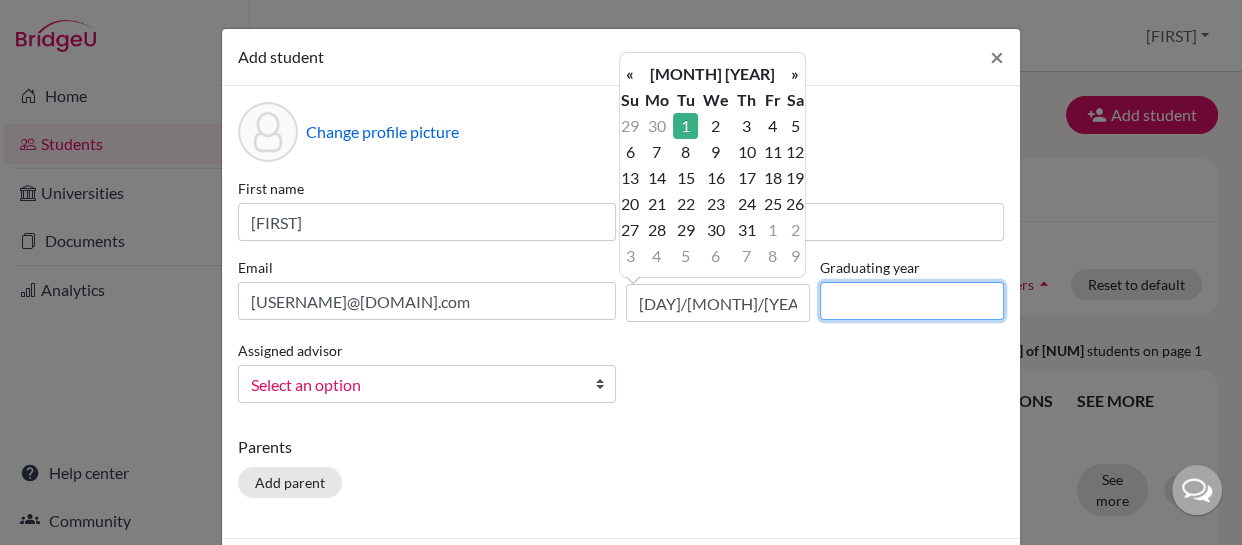 click at bounding box center (912, 301) 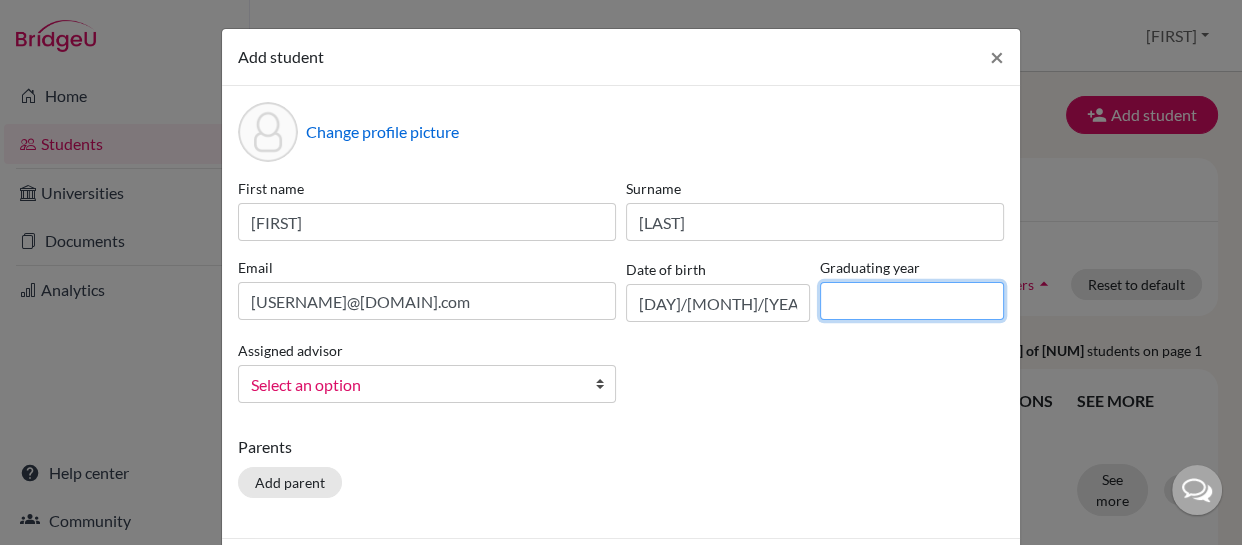 type on "2026" 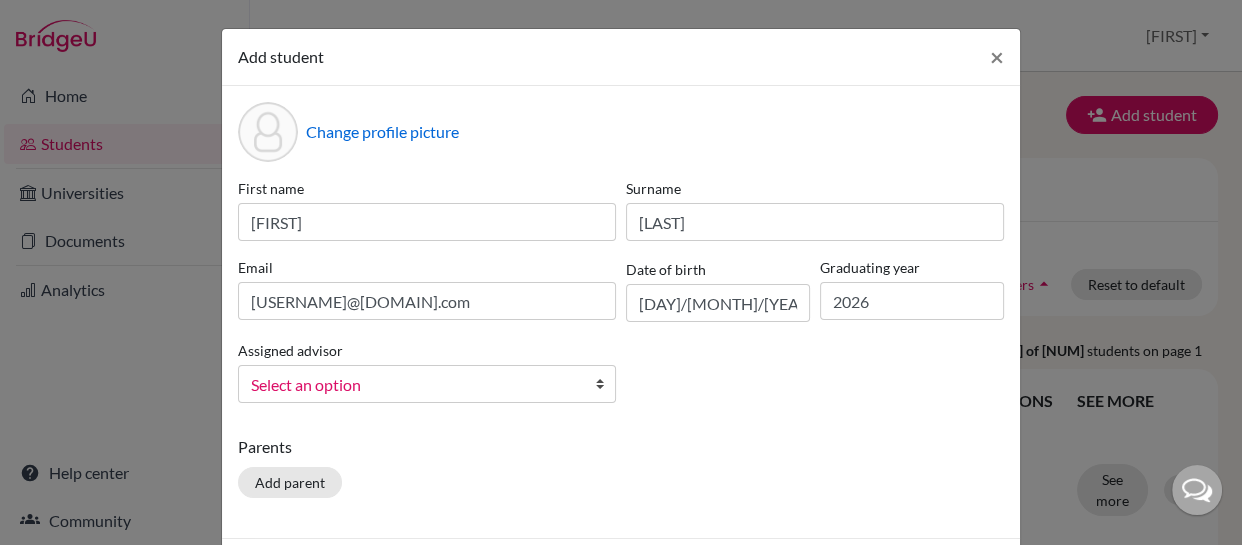 click at bounding box center [605, 384] 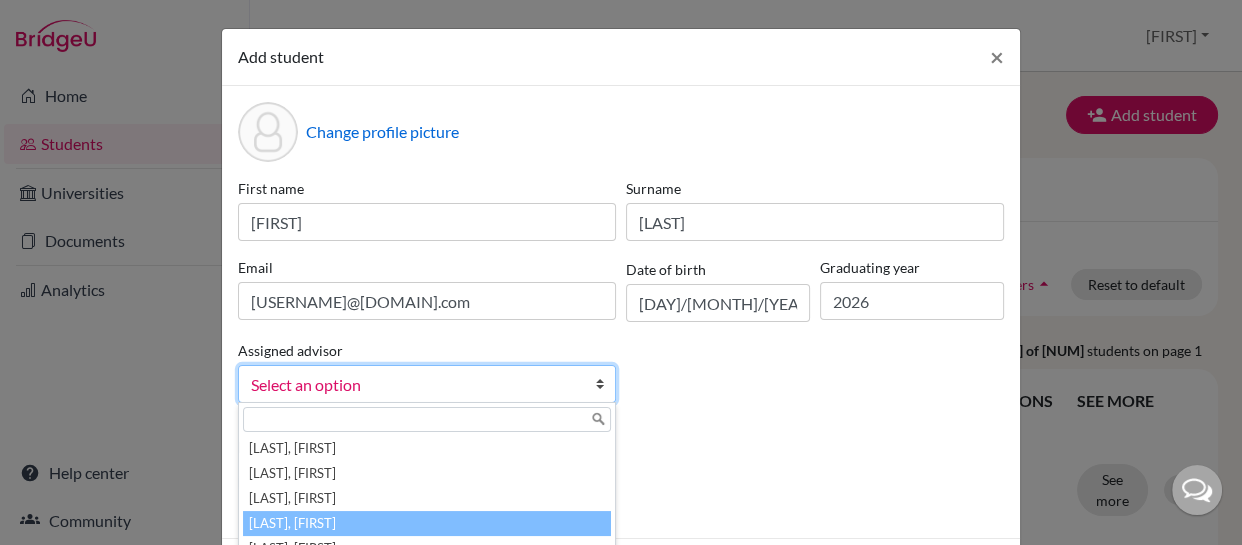 click on "[LAST], [FIRST]" at bounding box center (427, 523) 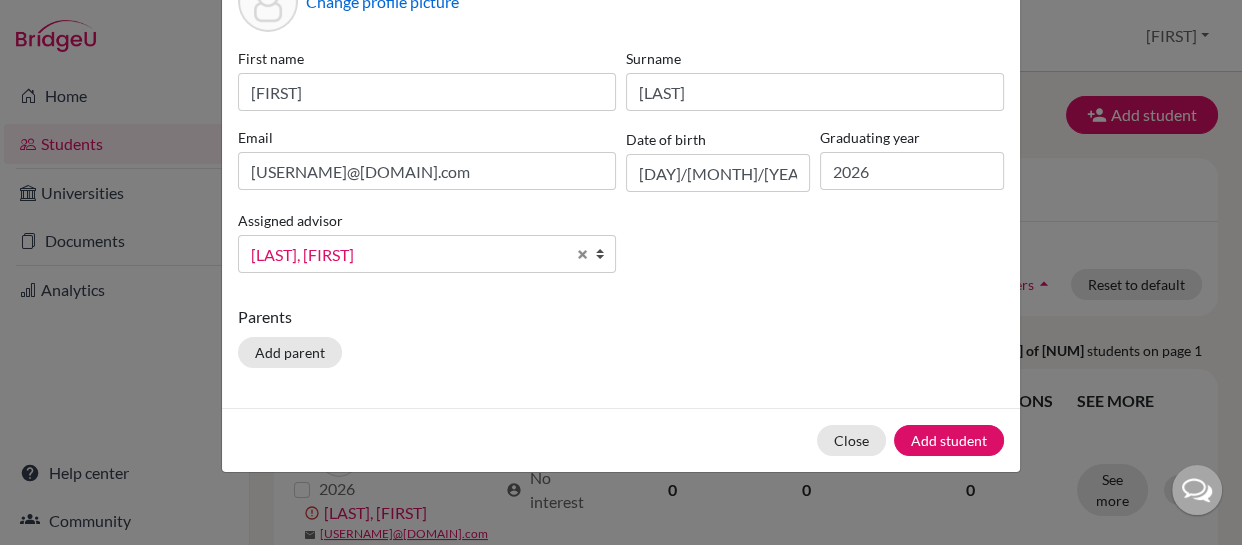 scroll, scrollTop: 130, scrollLeft: 0, axis: vertical 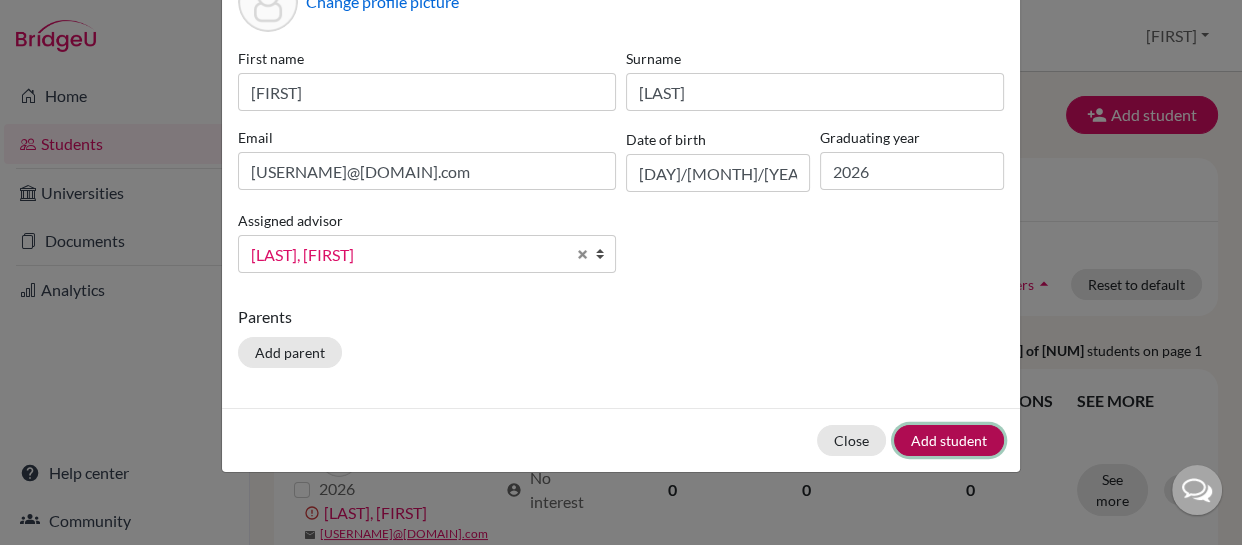 click on "Add student" at bounding box center [949, 440] 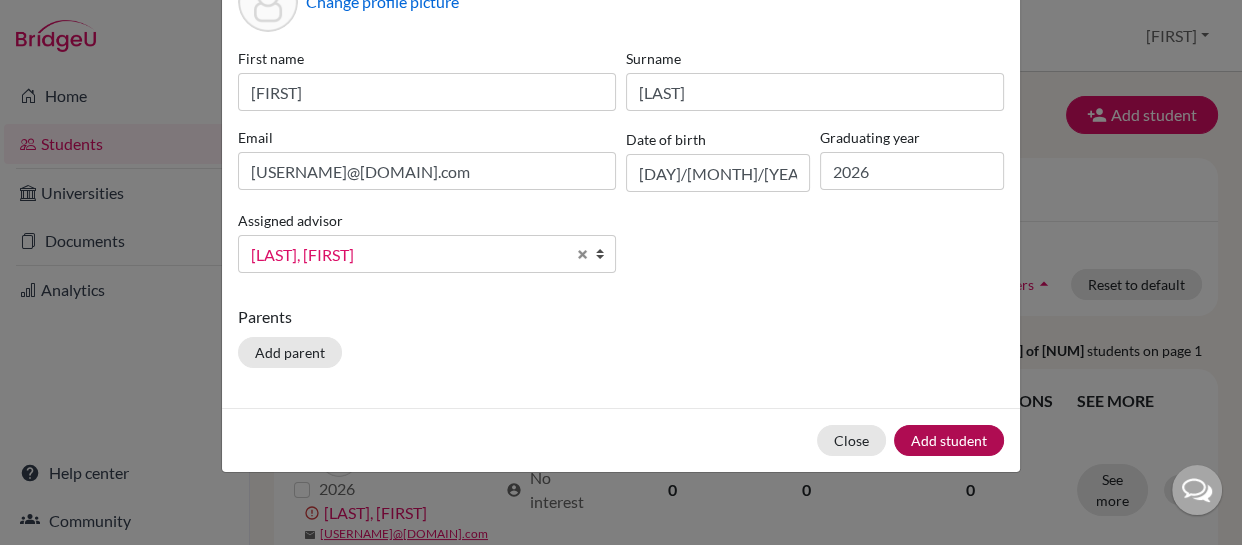 scroll, scrollTop: 0, scrollLeft: 0, axis: both 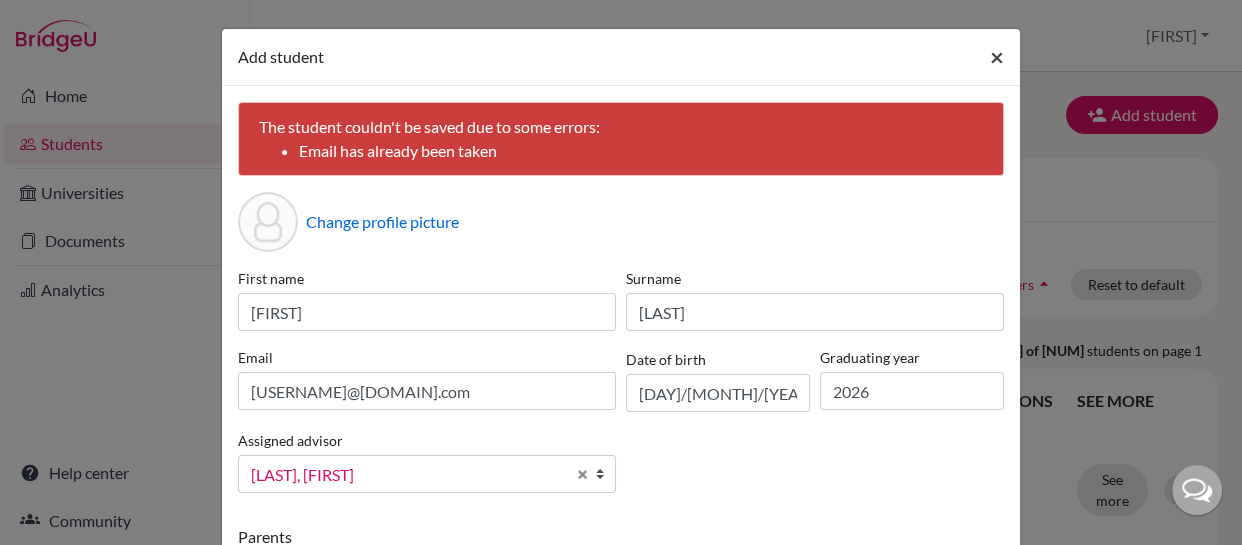 click on "×" at bounding box center (997, 56) 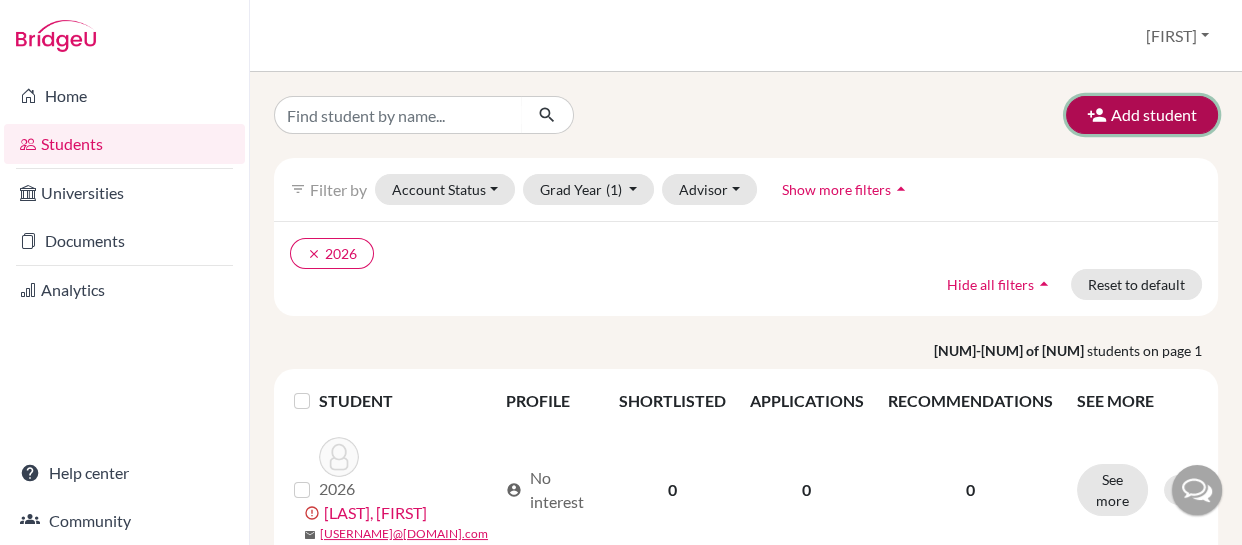 click on "Add student" at bounding box center (1142, 115) 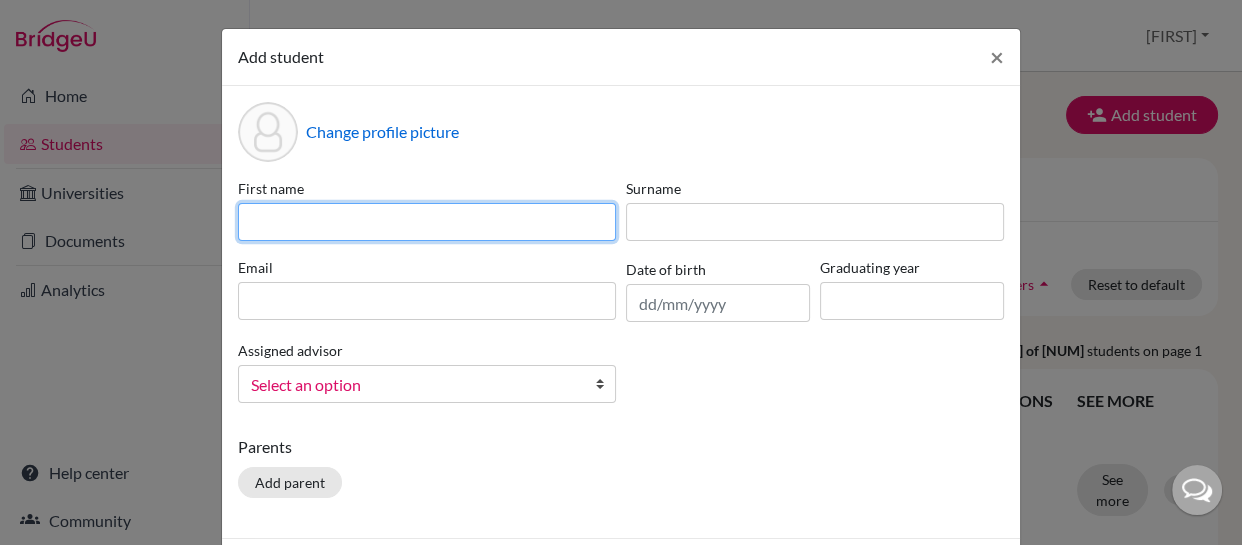 click at bounding box center (427, 222) 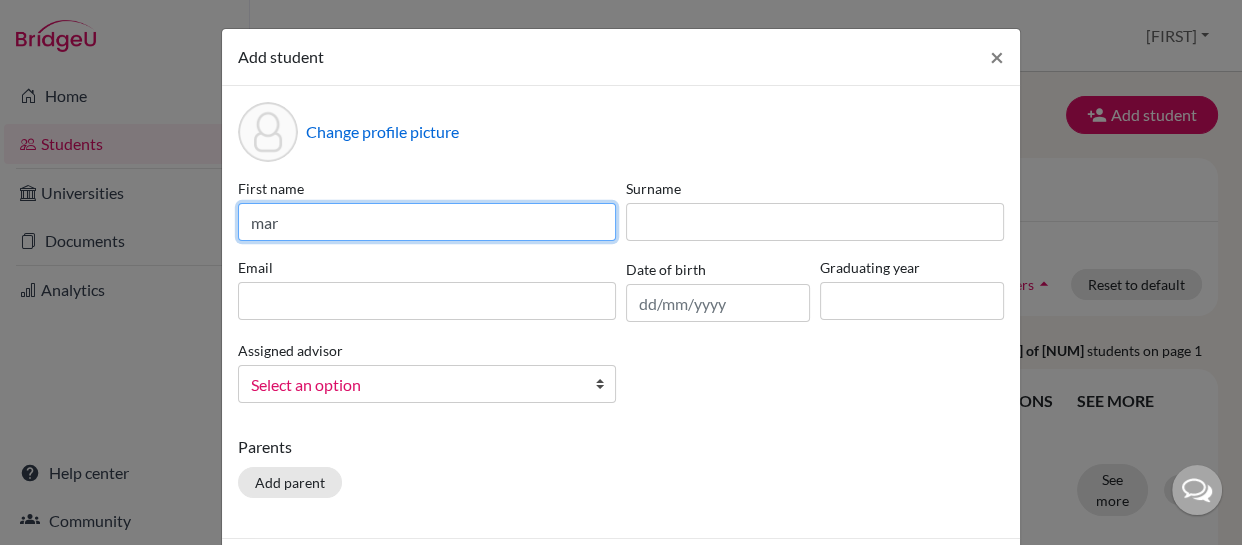 type on "[FIRST]" 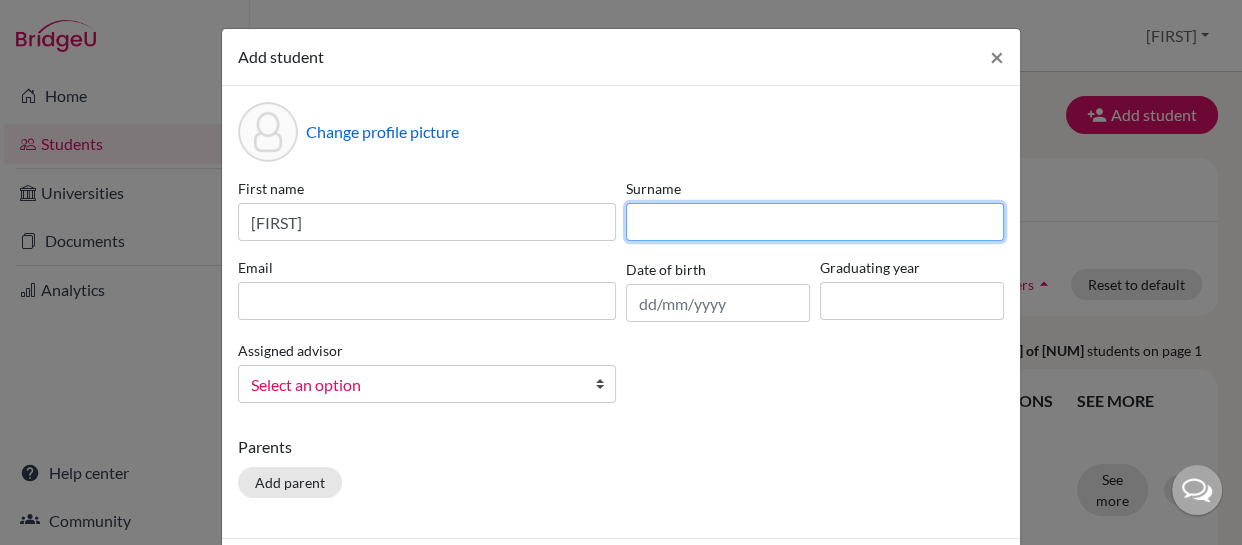 click at bounding box center [815, 222] 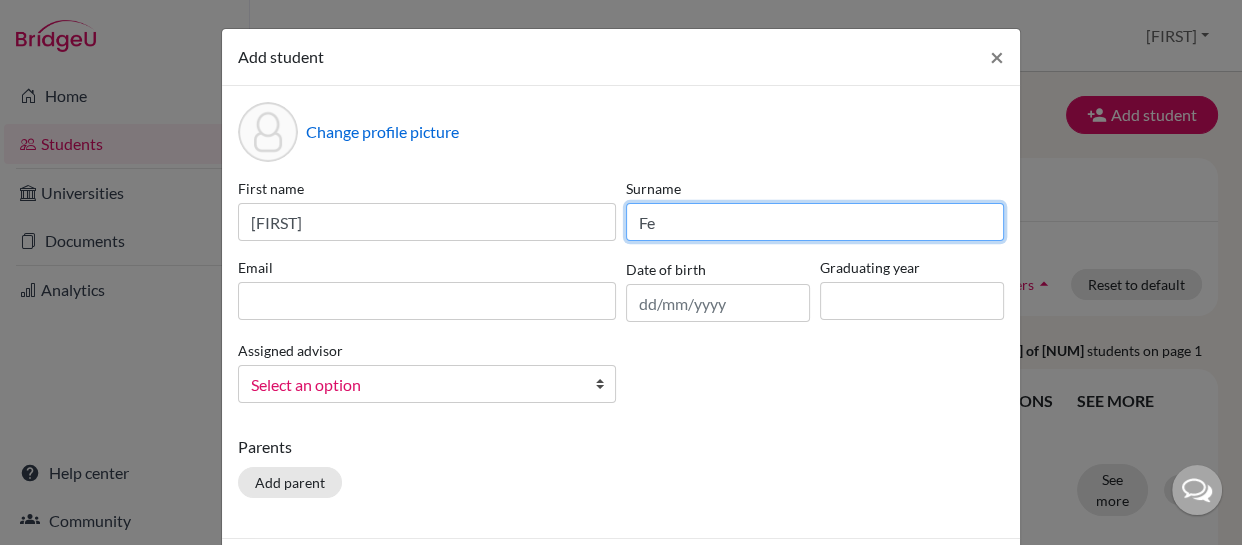 type on "[LAST]" 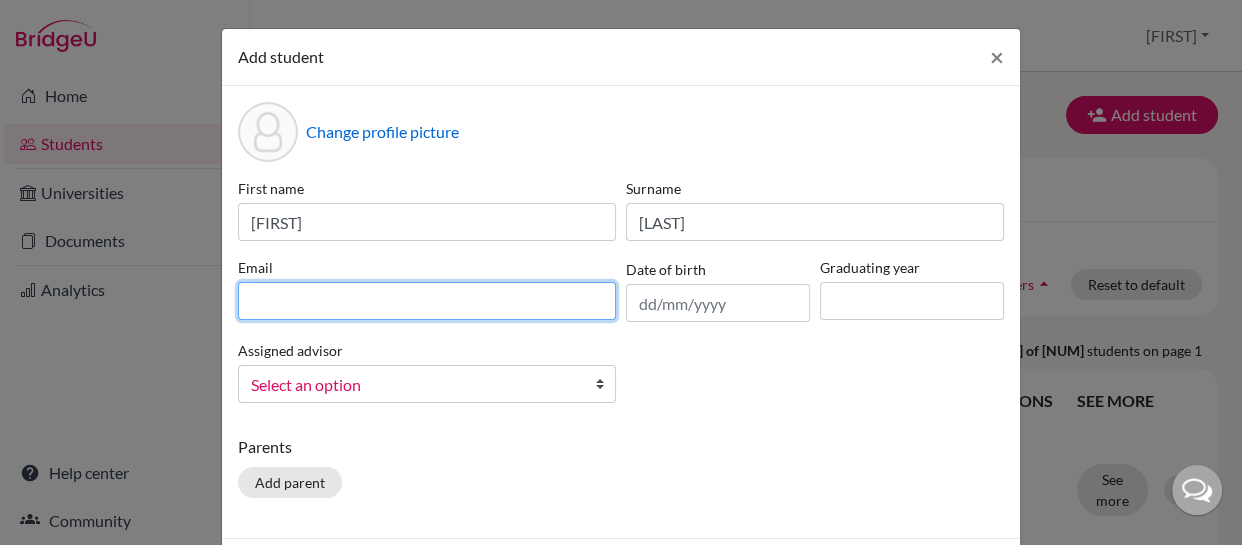 click at bounding box center [427, 301] 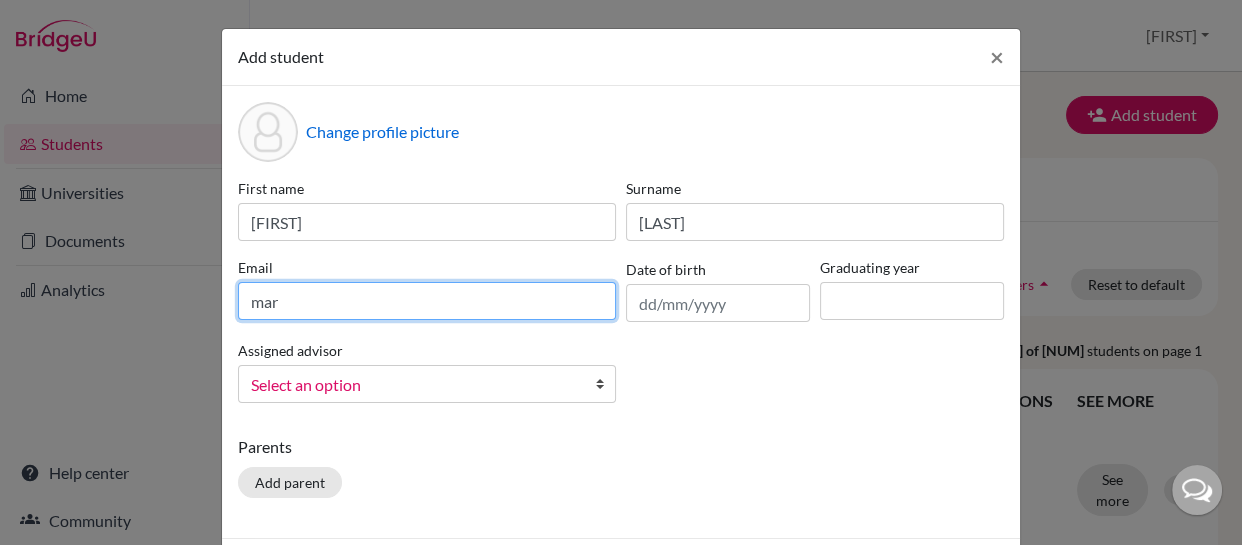 type on "[USERNAME]@[DOMAIN].com" 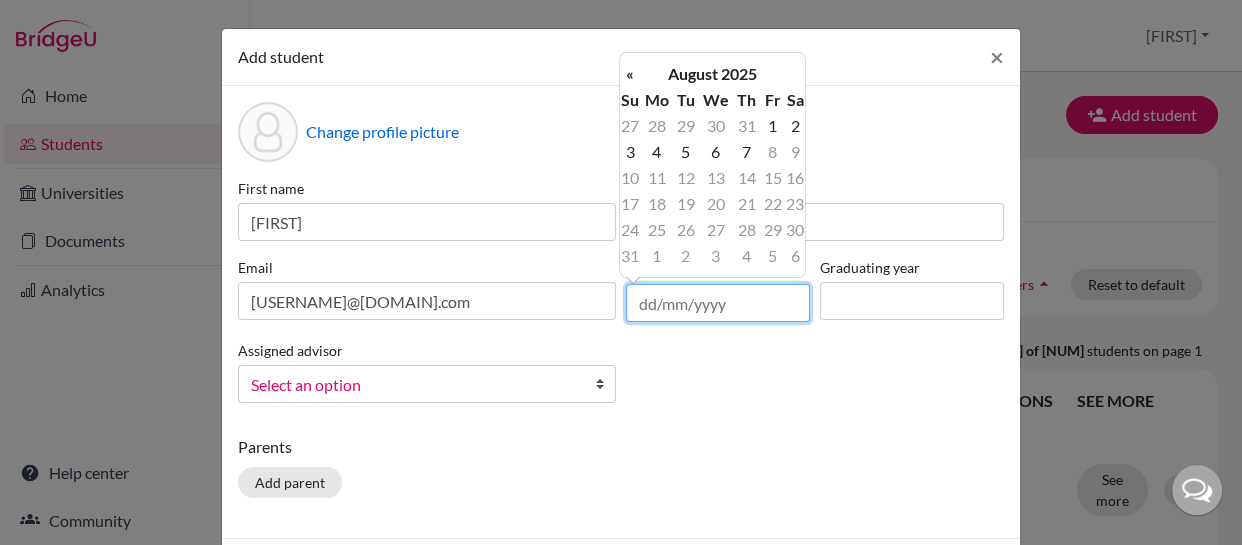 click at bounding box center (718, 303) 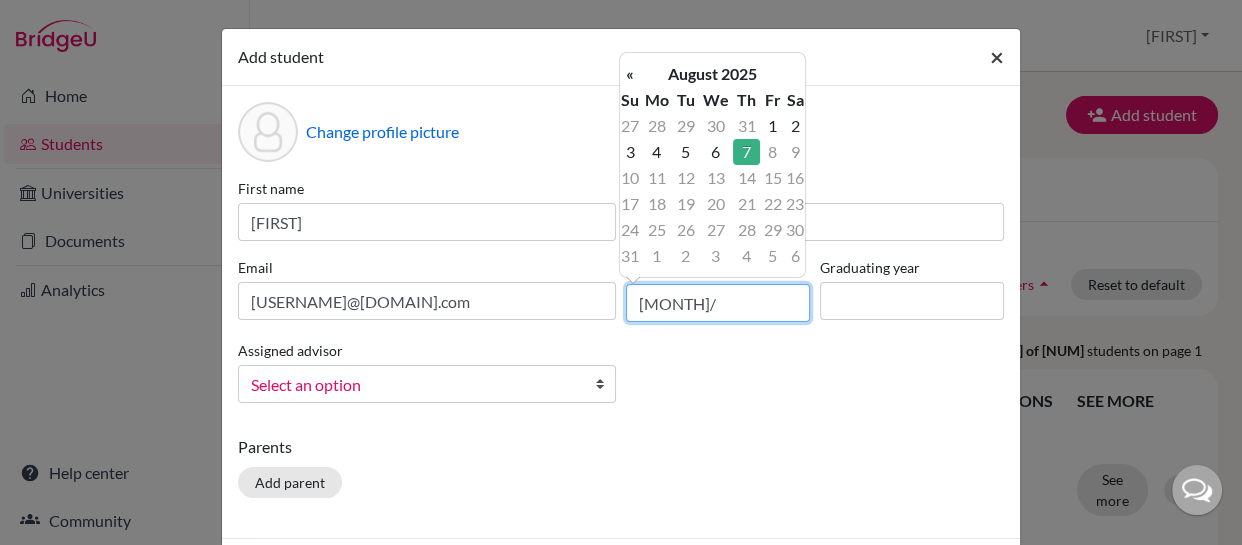 type on "[MONTH]/[DAY]/[YEAR]" 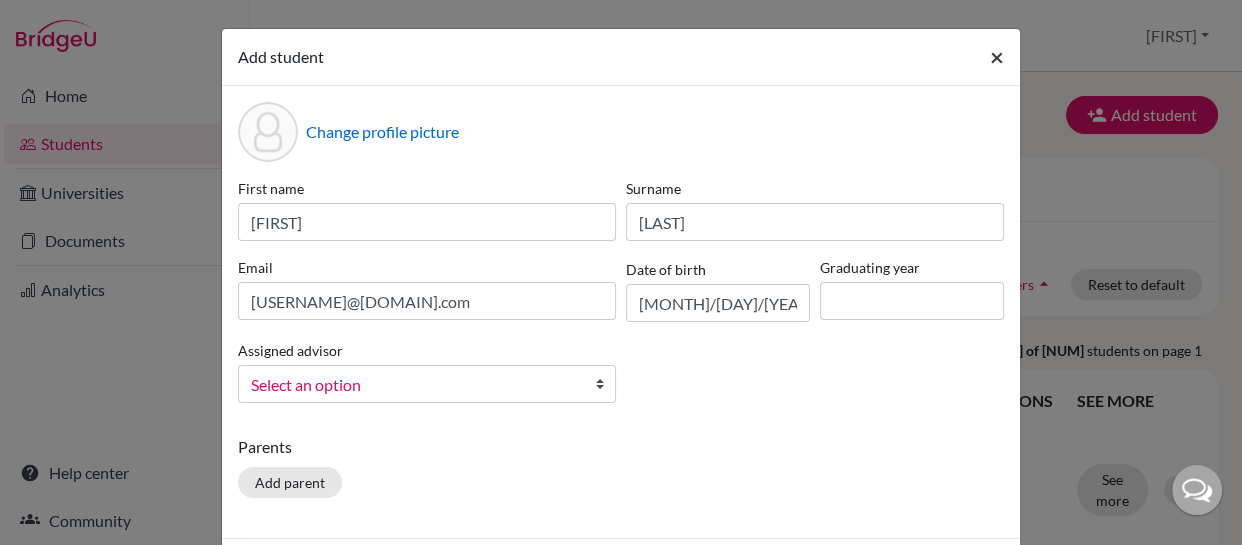 click on "×" at bounding box center [997, 56] 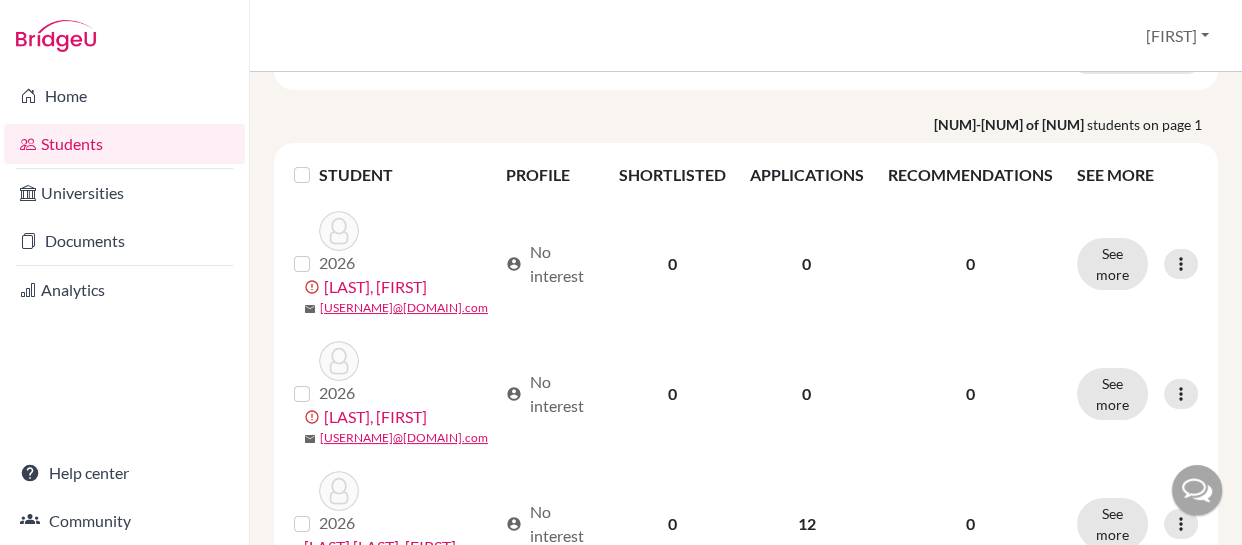 scroll, scrollTop: 0, scrollLeft: 0, axis: both 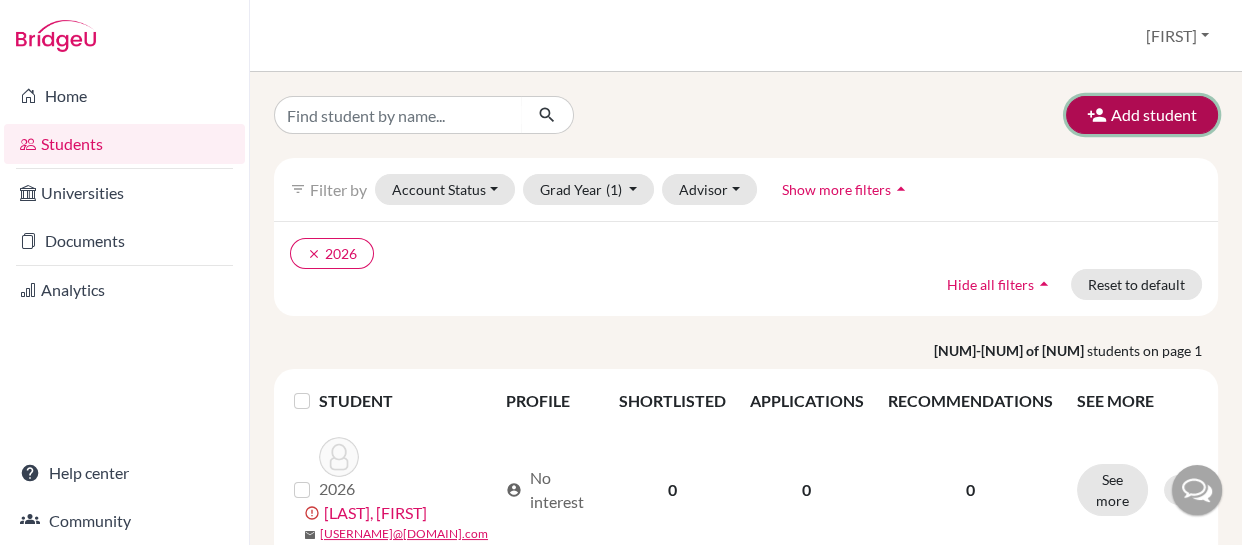 click on "Add student" at bounding box center (1142, 115) 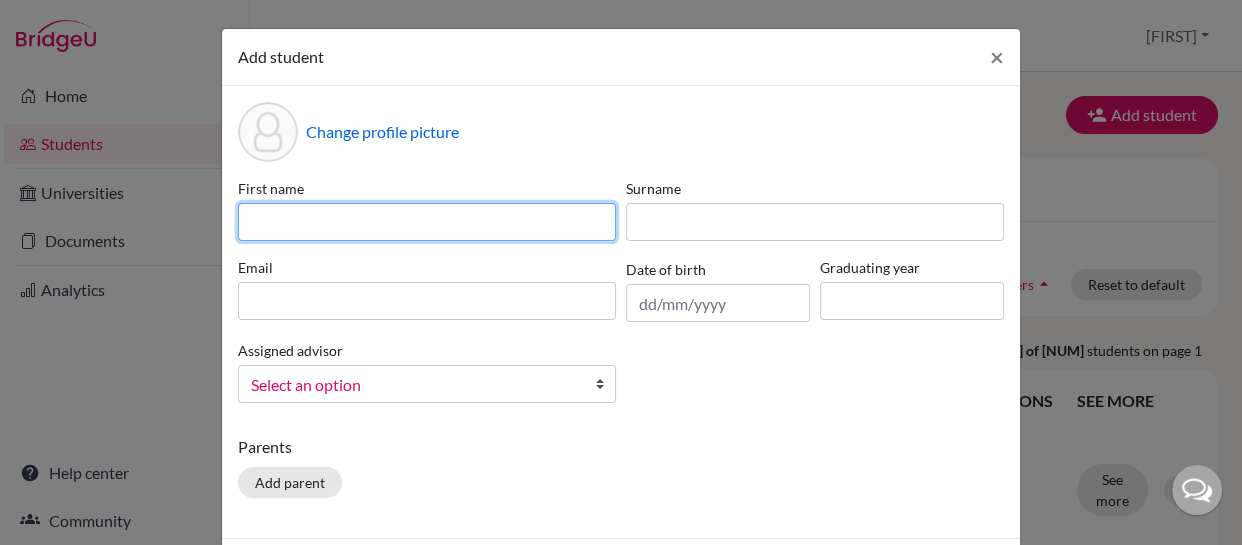 click at bounding box center [427, 222] 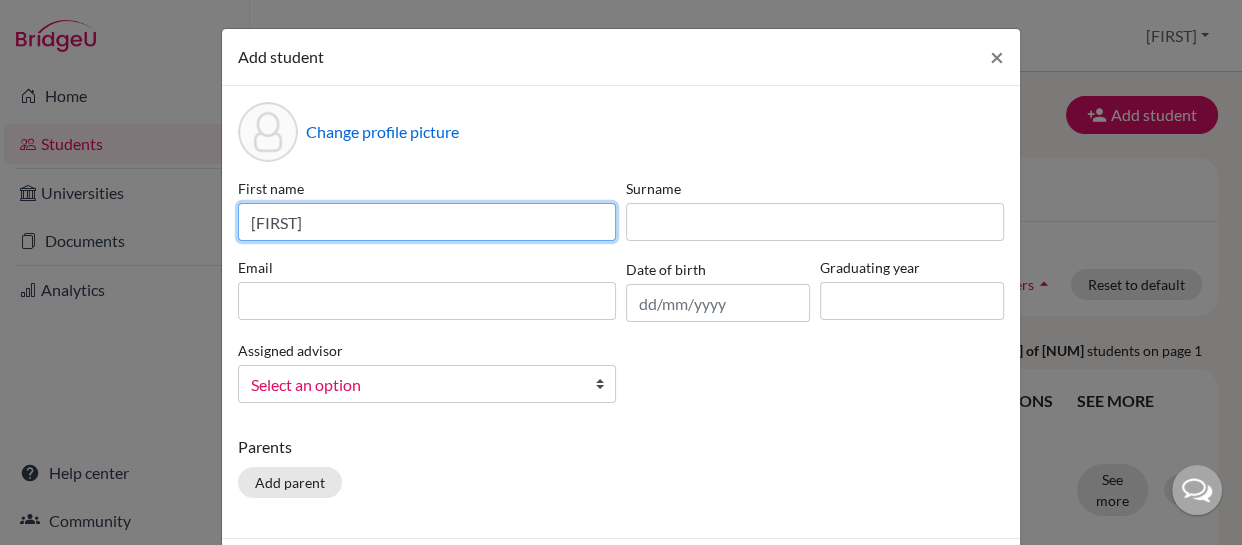 type on "[FIRST]" 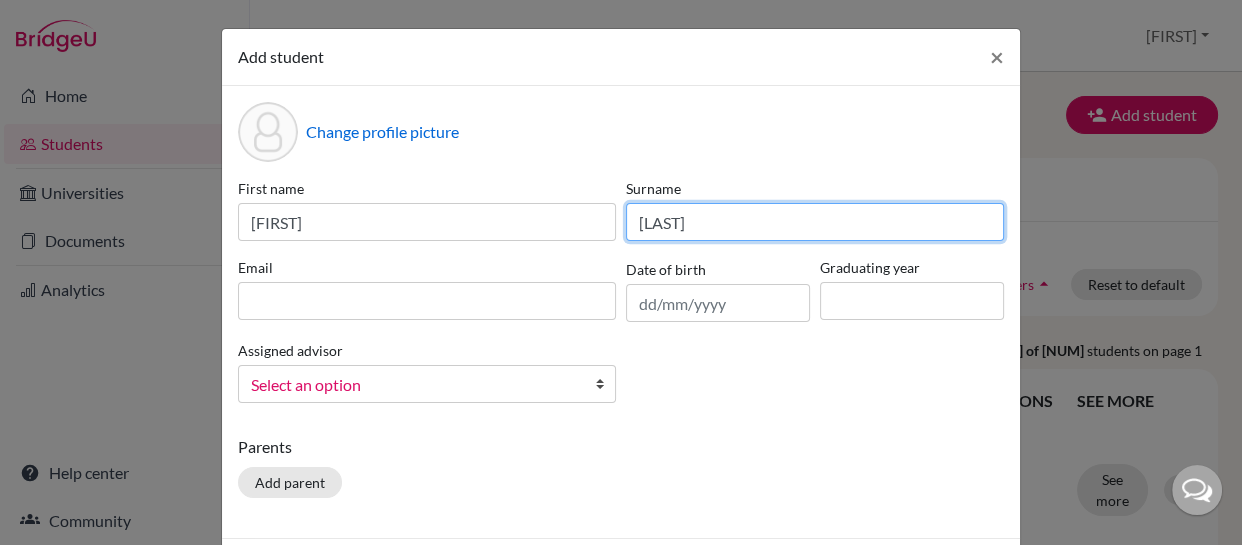 type on "[LAST]" 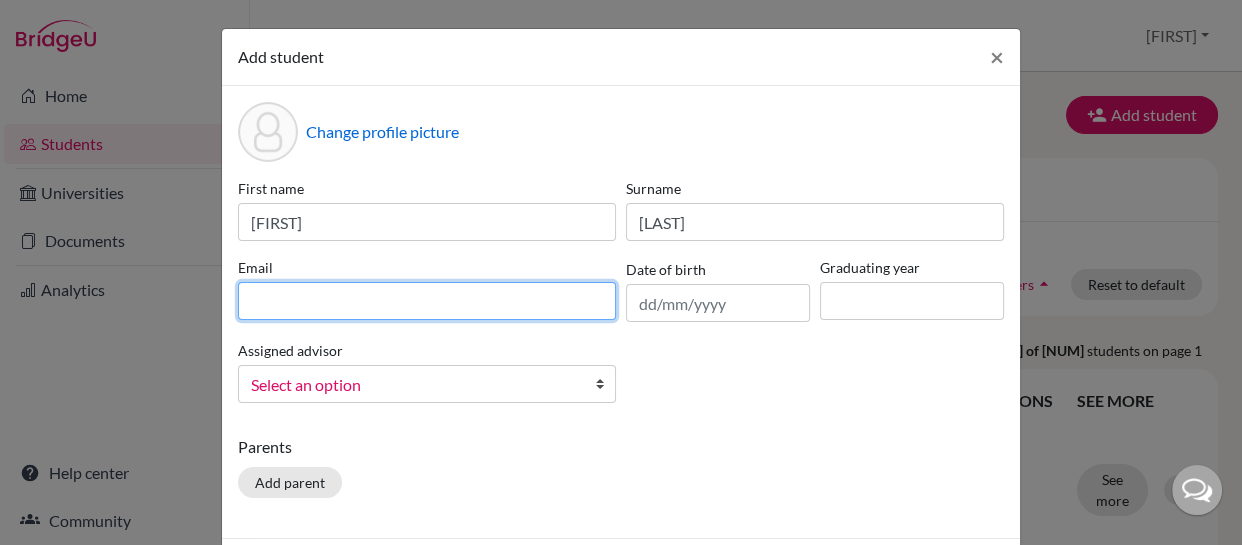 click at bounding box center [427, 301] 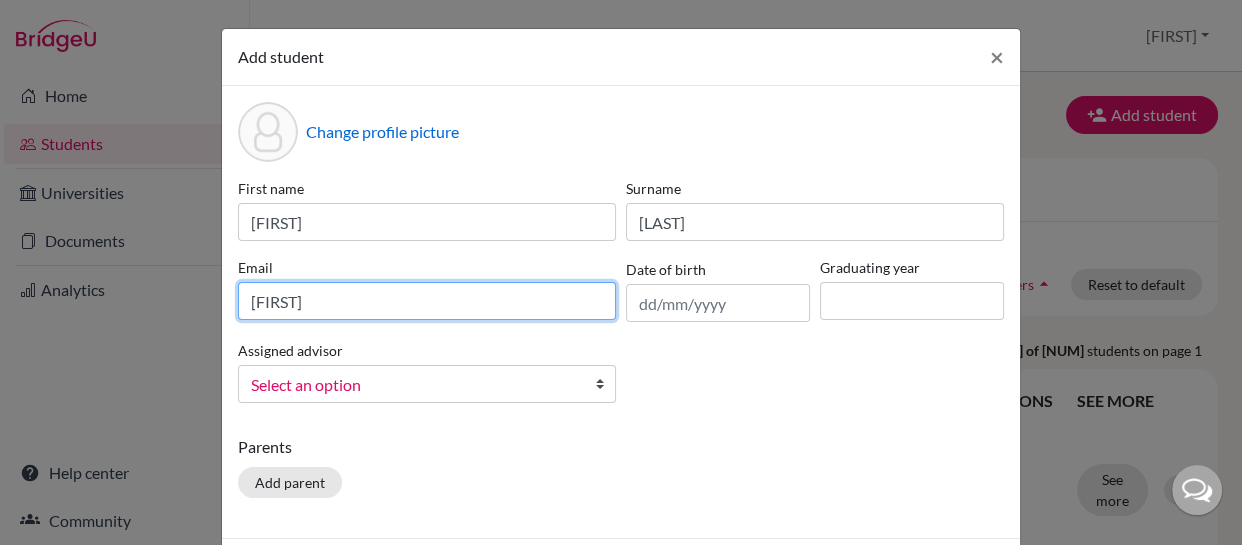 type on "[USERNAME]@[DOMAIN].com" 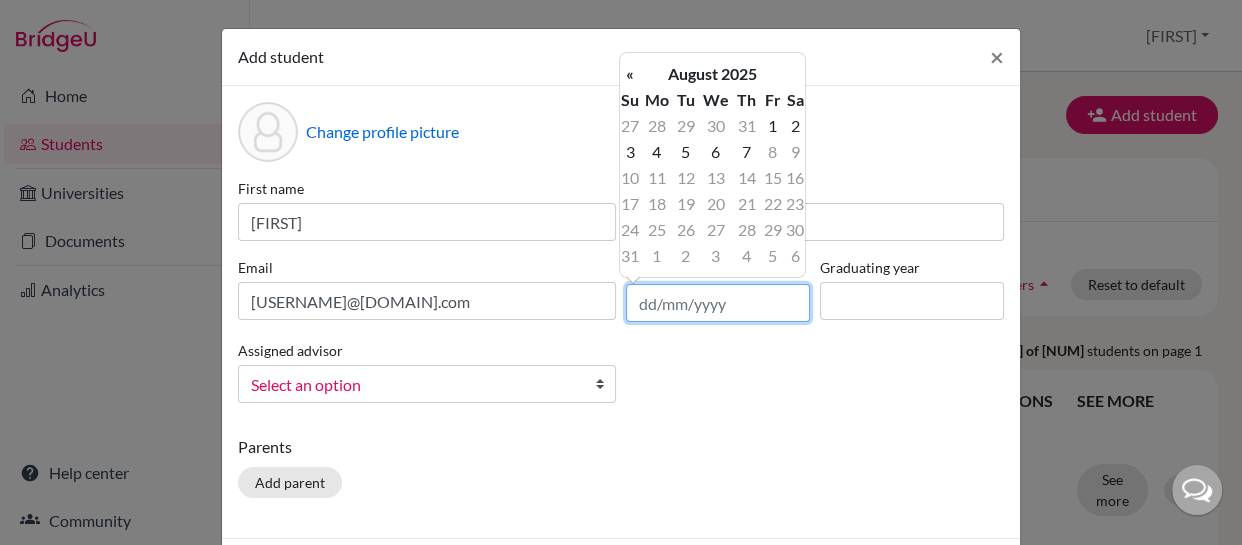 click at bounding box center [718, 303] 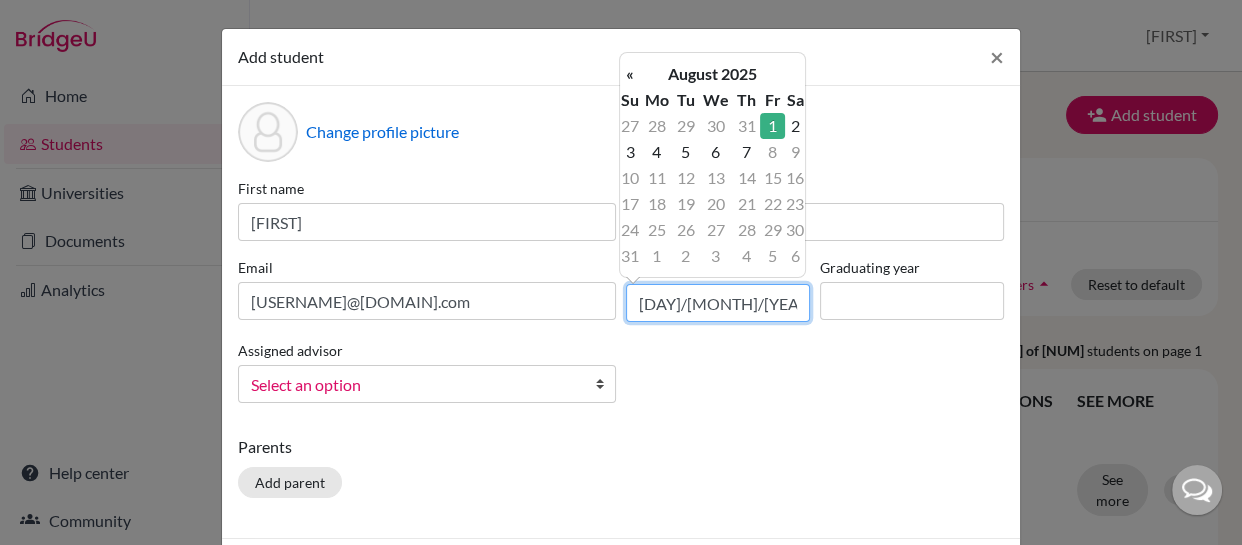 type on "[DAY]/[MONTH]/[YEAR]" 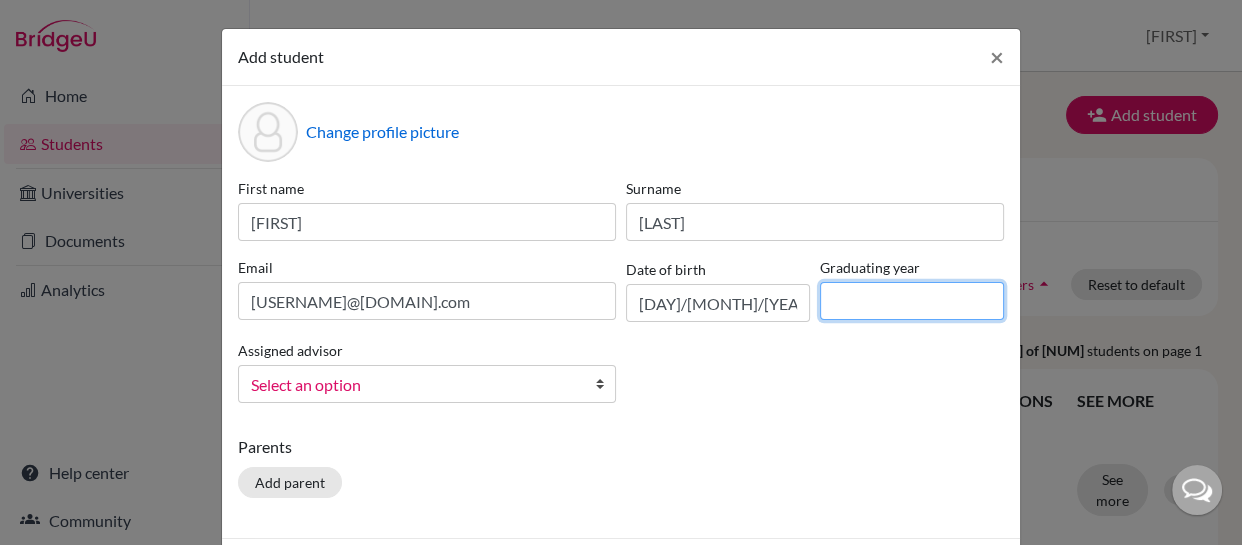 click at bounding box center [912, 301] 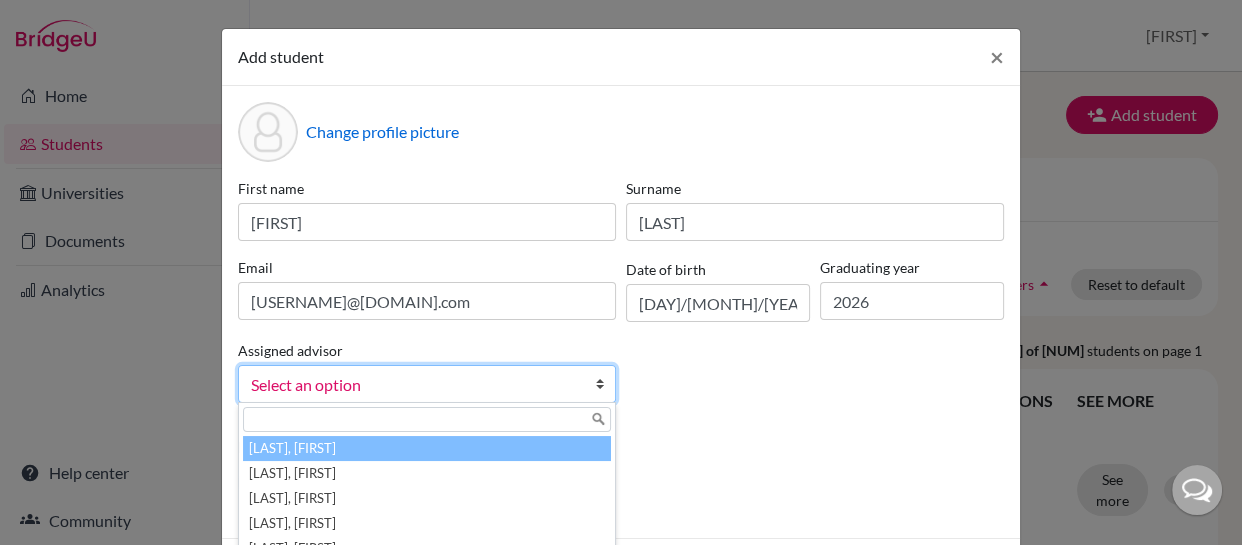 click on "[SELECT]
[ADVISOR], [ADVISOR] [ADVISOR], [ADVISOR] [ADVISOR], [ADVISOR] [ADVISOR], [ADVISOR] [ADVISOR], [ADVISOR] [ADVISOR], [ADVISOR] [ADVISOR], [ADVISOR] [ADVISOR], [ADVISOR] [ADVISOR], [ADVISOR] [ADVISOR], [ADVISOR]" at bounding box center [427, 384] 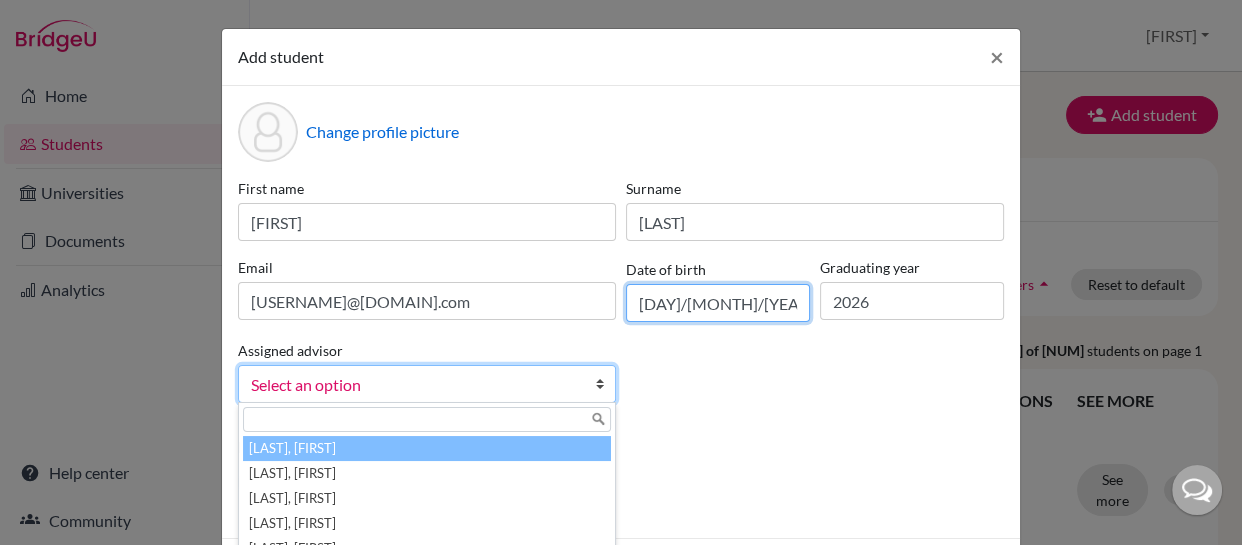 click on "[DAY]/[MONTH]/[YEAR]" at bounding box center [718, 303] 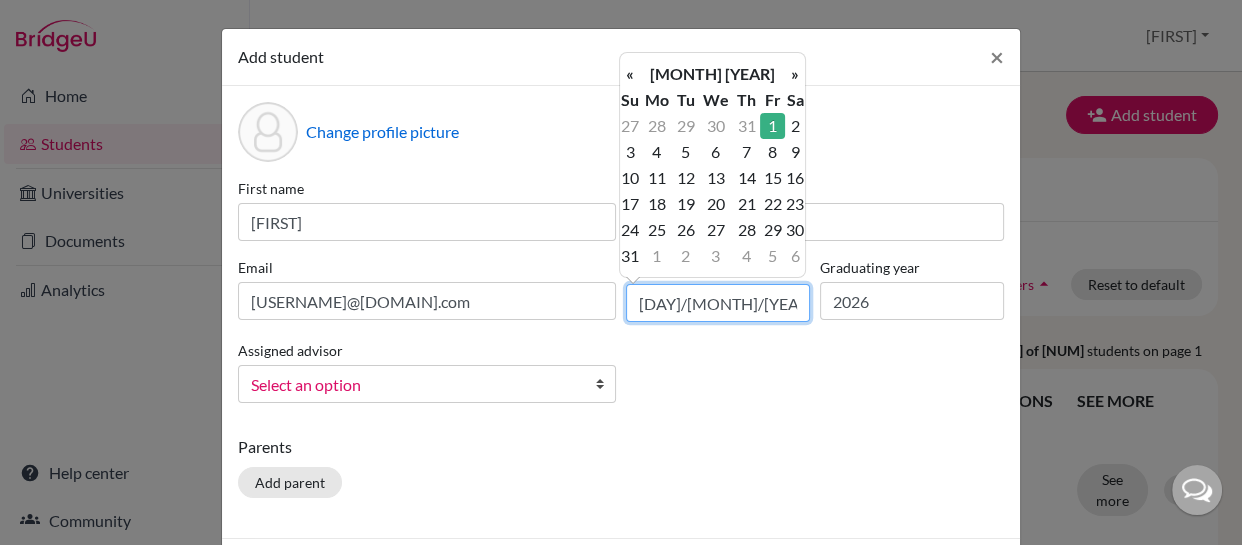 type on "[DAY]/[MONTH]/[YEAR]" 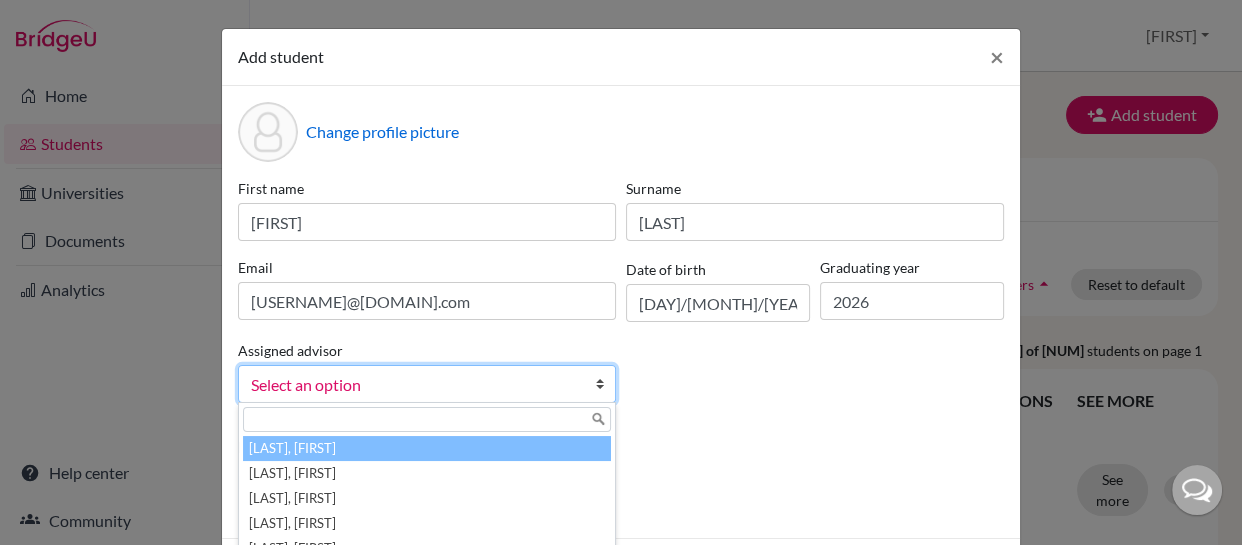 click at bounding box center [605, 384] 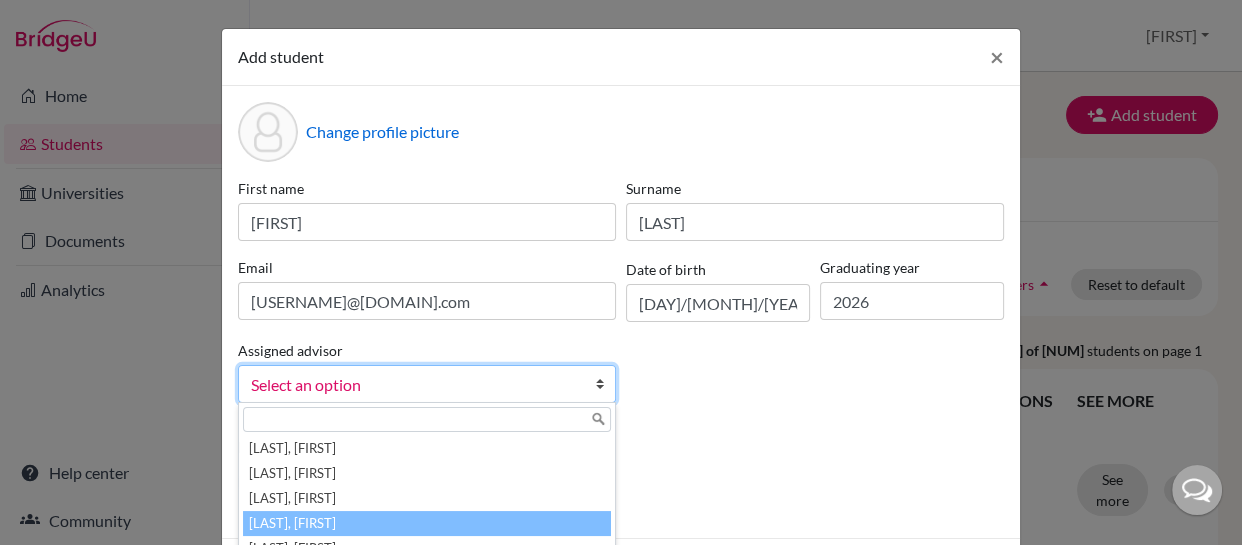 click on "[LAST], [FIRST]" at bounding box center [427, 523] 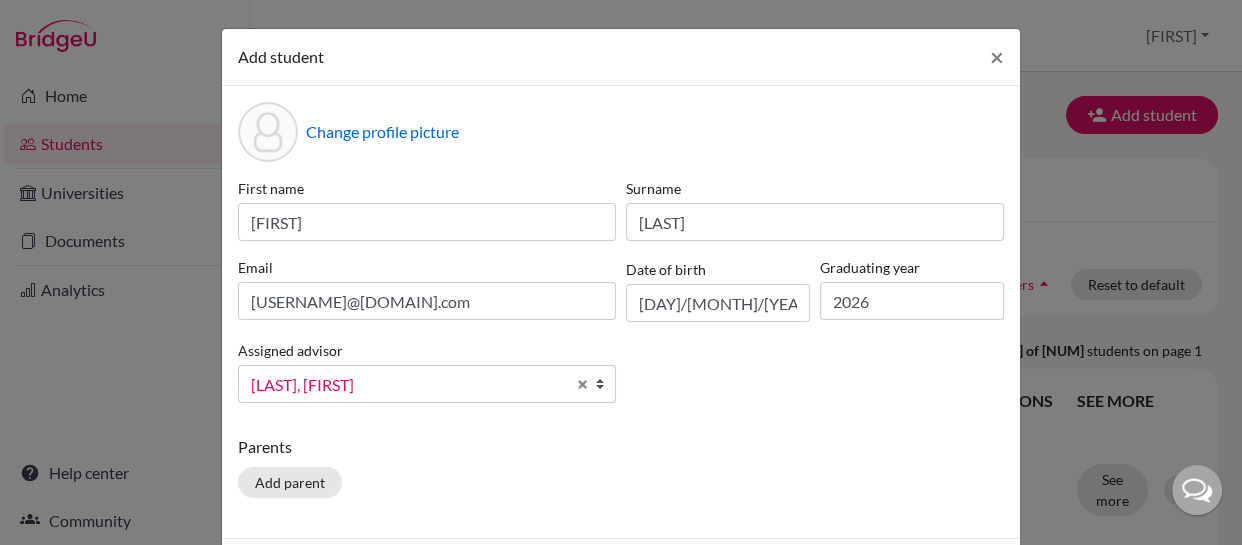scroll, scrollTop: 106, scrollLeft: 0, axis: vertical 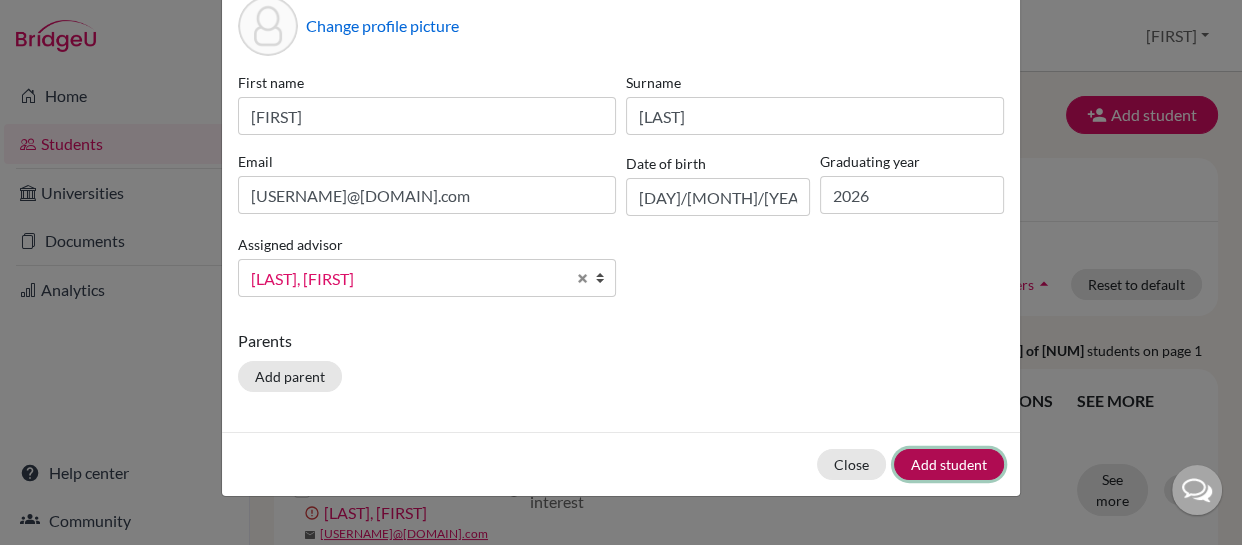 click on "Add student" at bounding box center (949, 464) 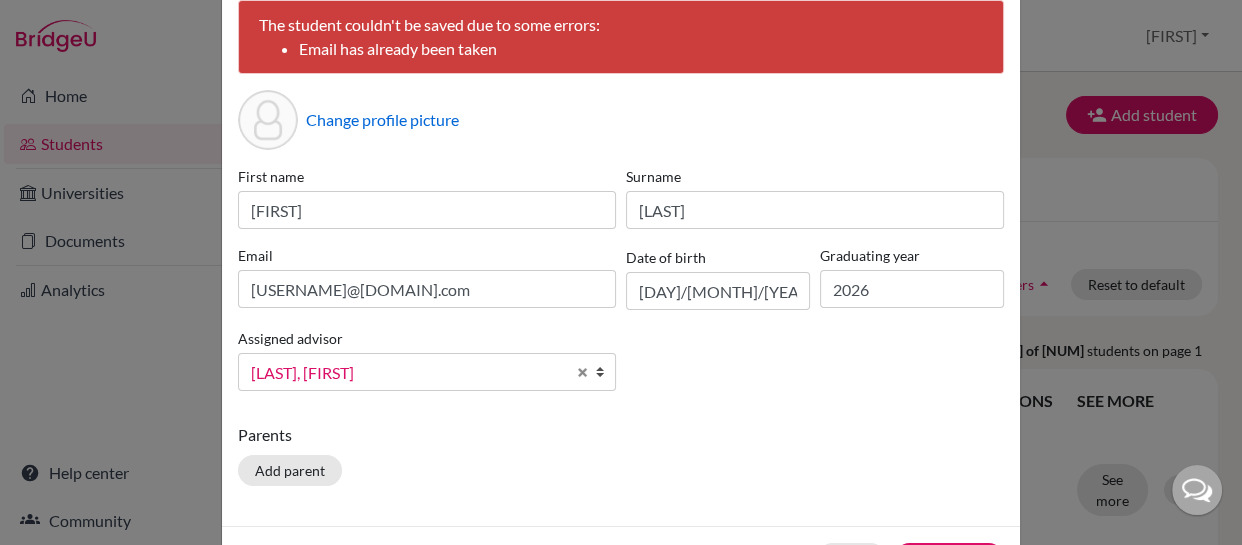 scroll, scrollTop: 175, scrollLeft: 0, axis: vertical 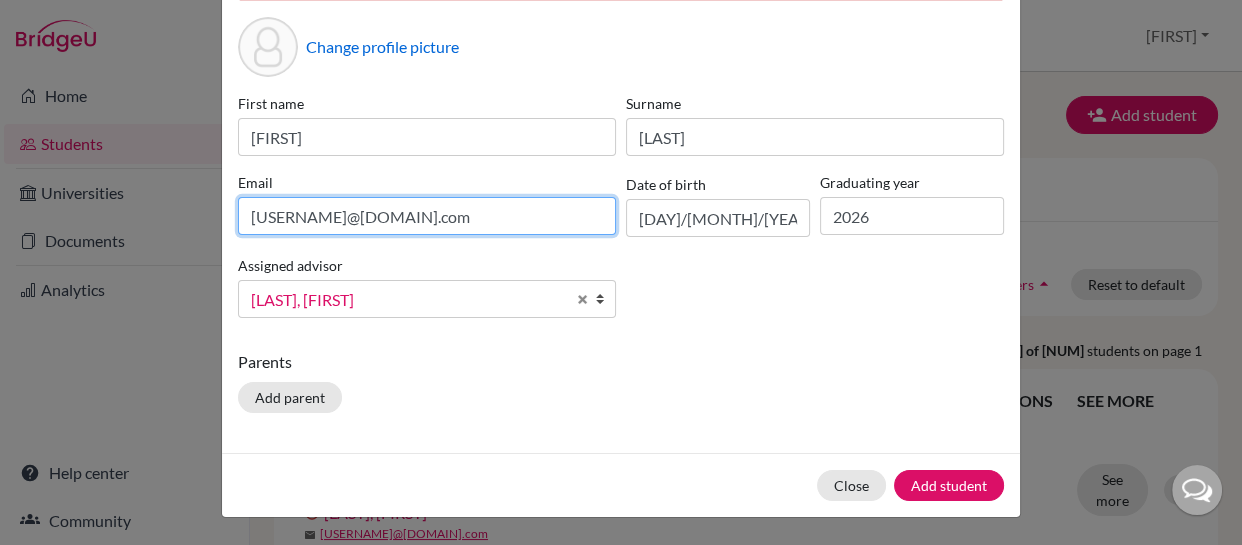 click on "[USERNAME]@[DOMAIN].com" at bounding box center [427, 216] 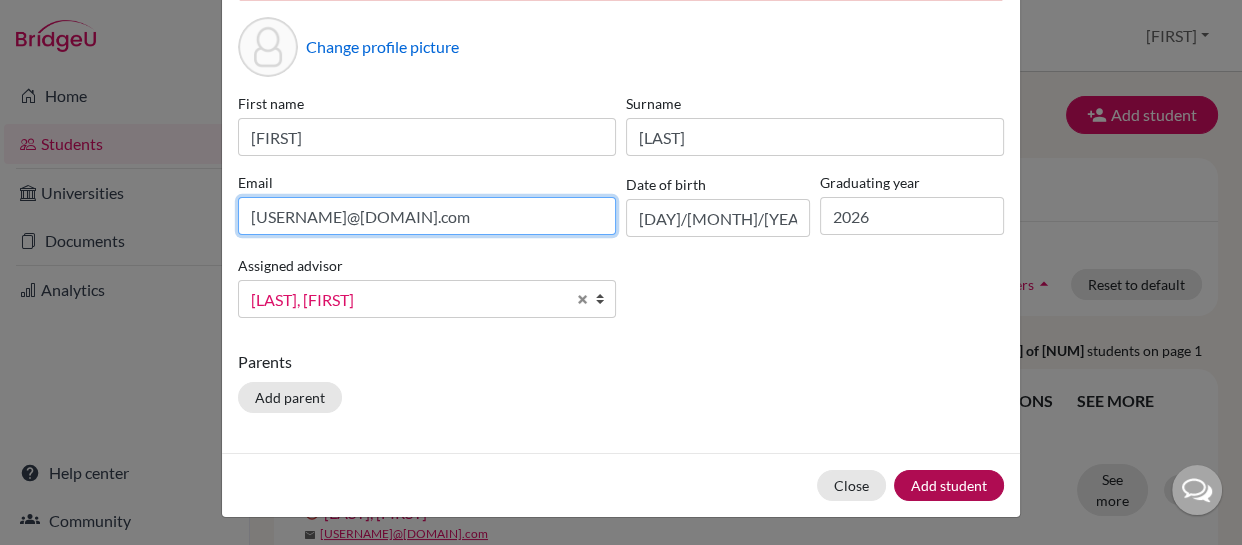 type on "[USERNAME]@[DOMAIN].com" 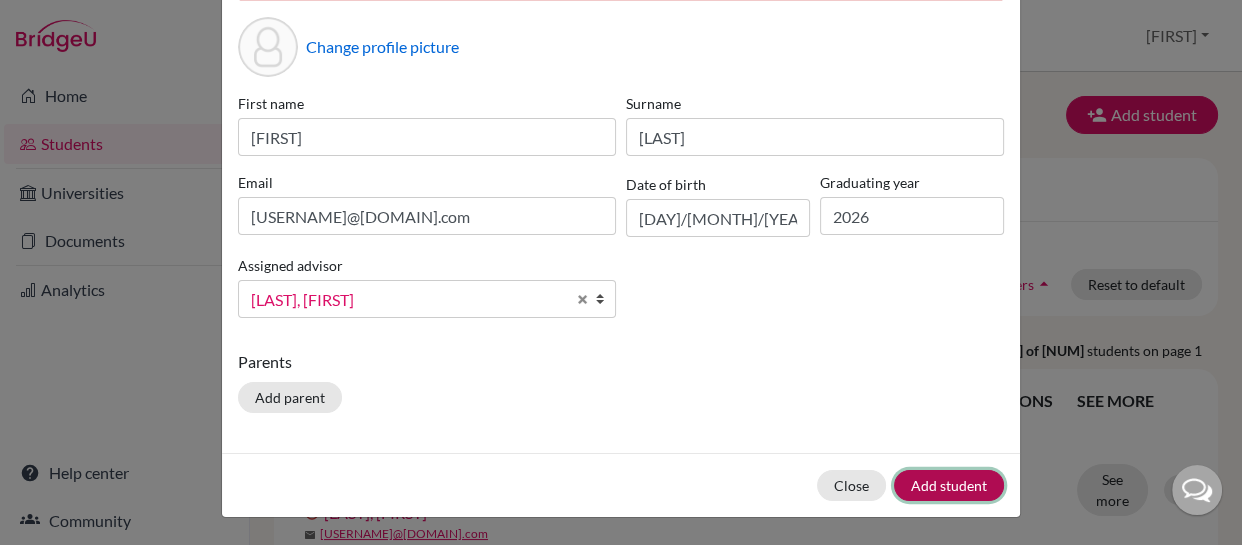 click on "Add student" at bounding box center (949, 485) 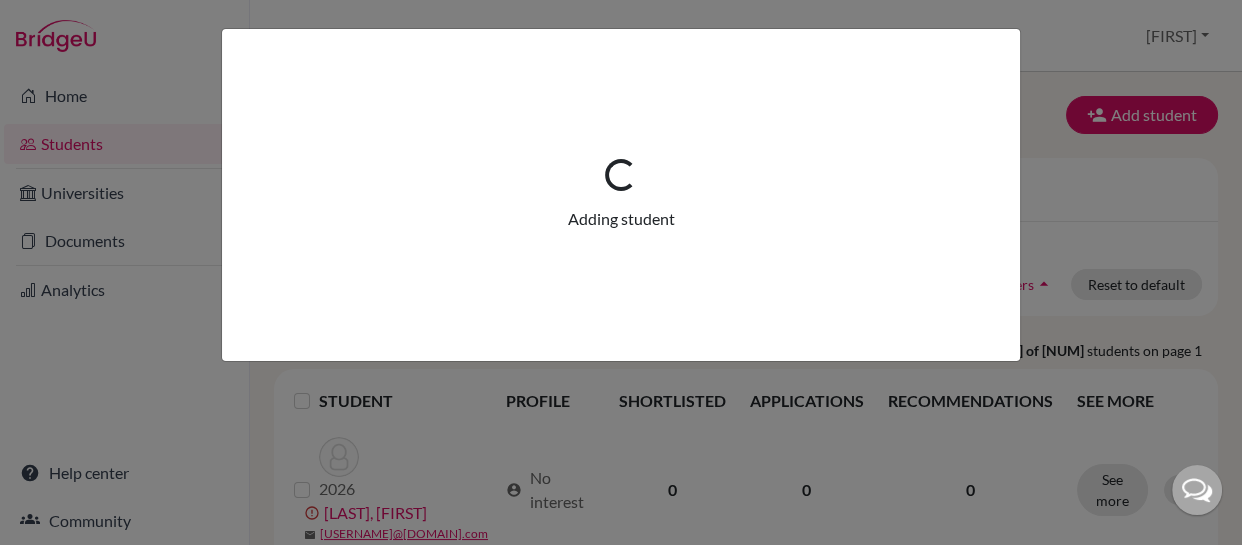 scroll, scrollTop: 0, scrollLeft: 0, axis: both 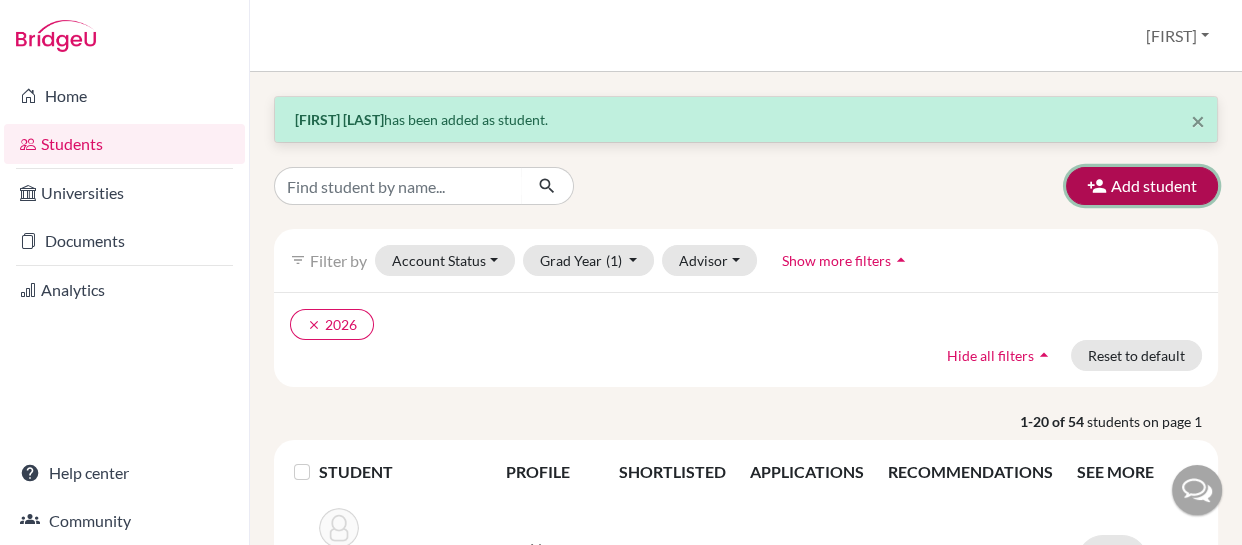 click on "Add student" at bounding box center (1142, 186) 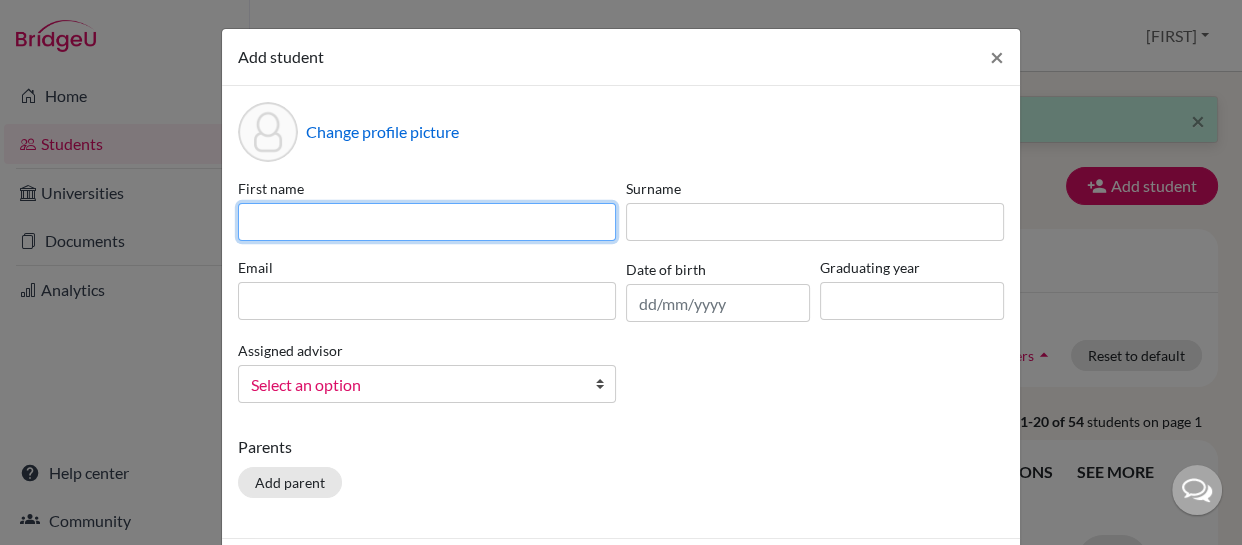 click at bounding box center (427, 222) 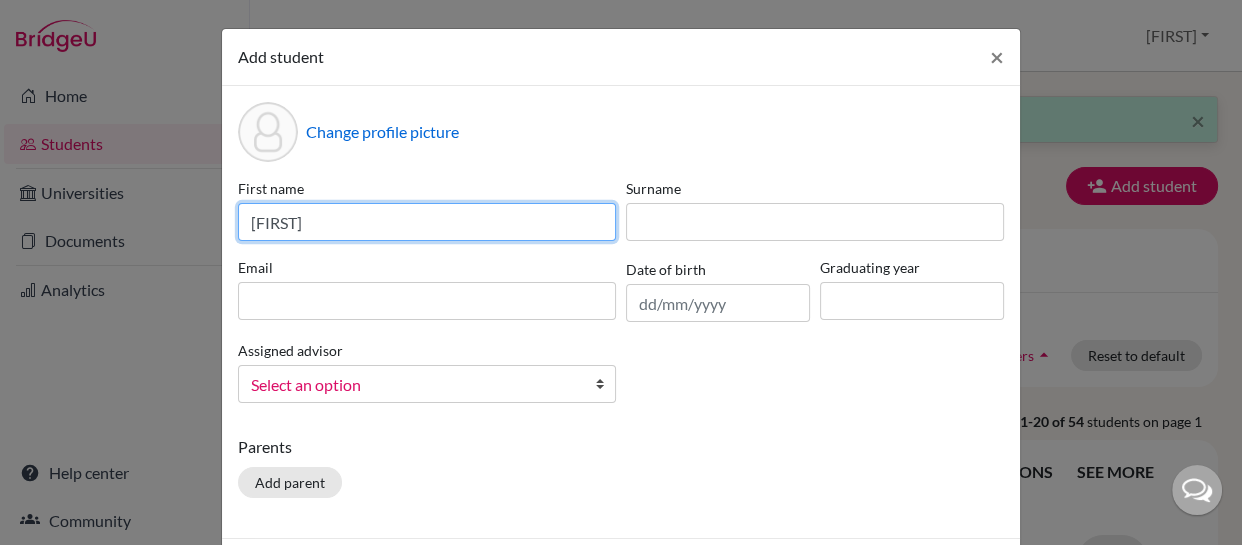 type on "[FIRST]" 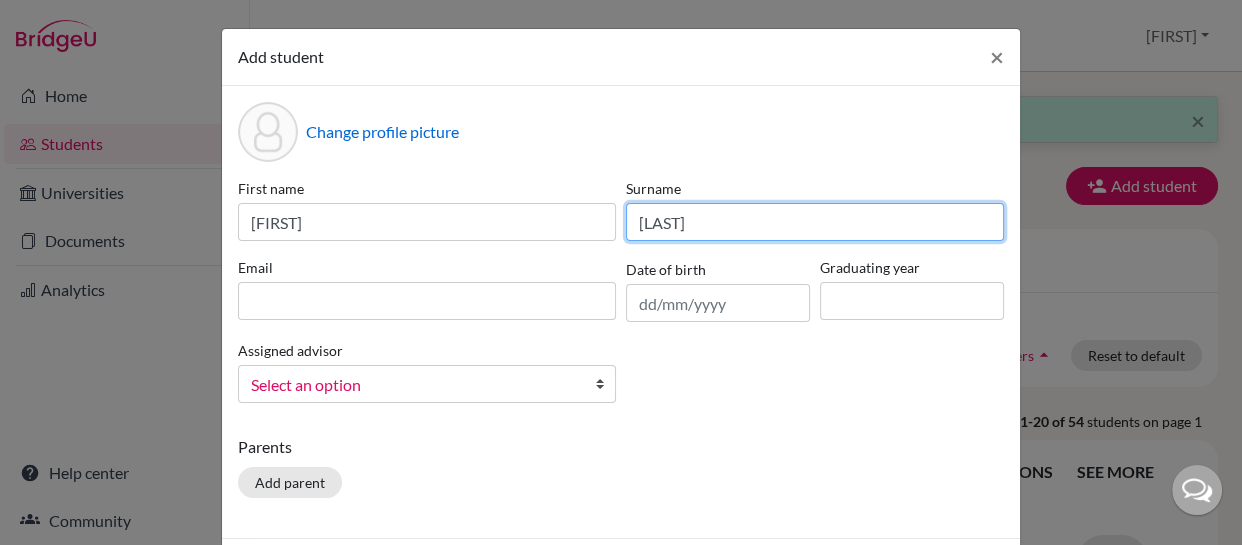 type on "[LAST]" 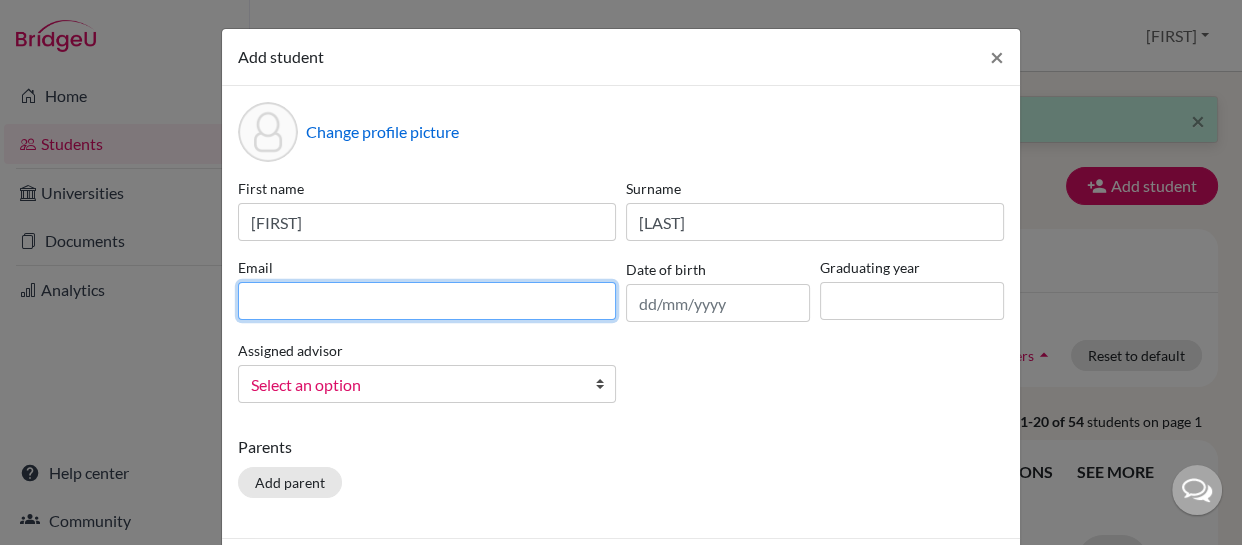 click at bounding box center (427, 301) 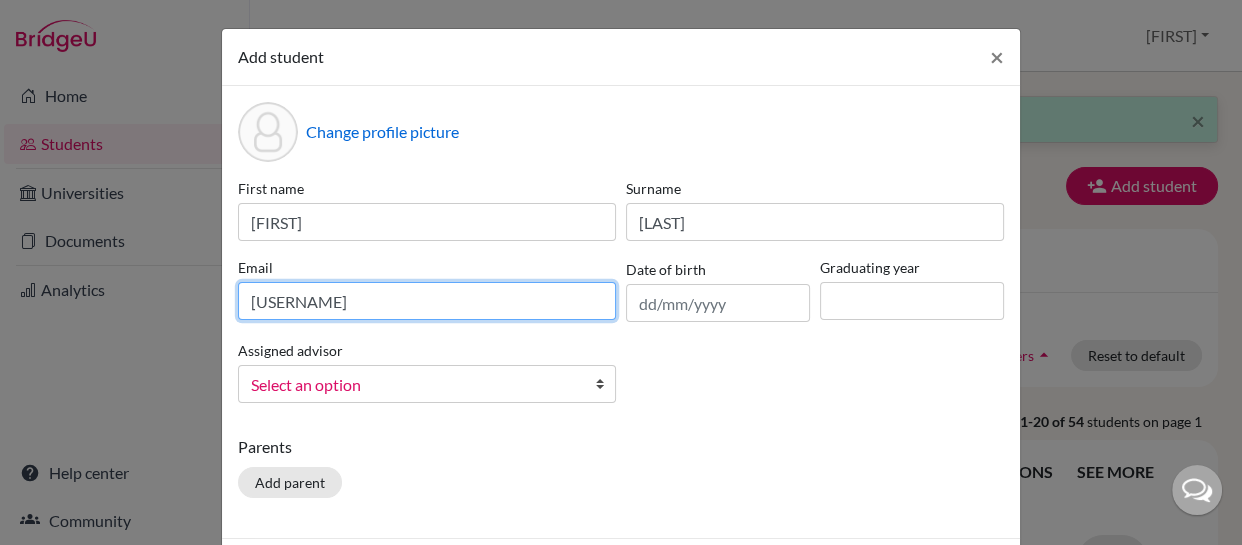 type on "[USERNAME]@[DOMAIN].com" 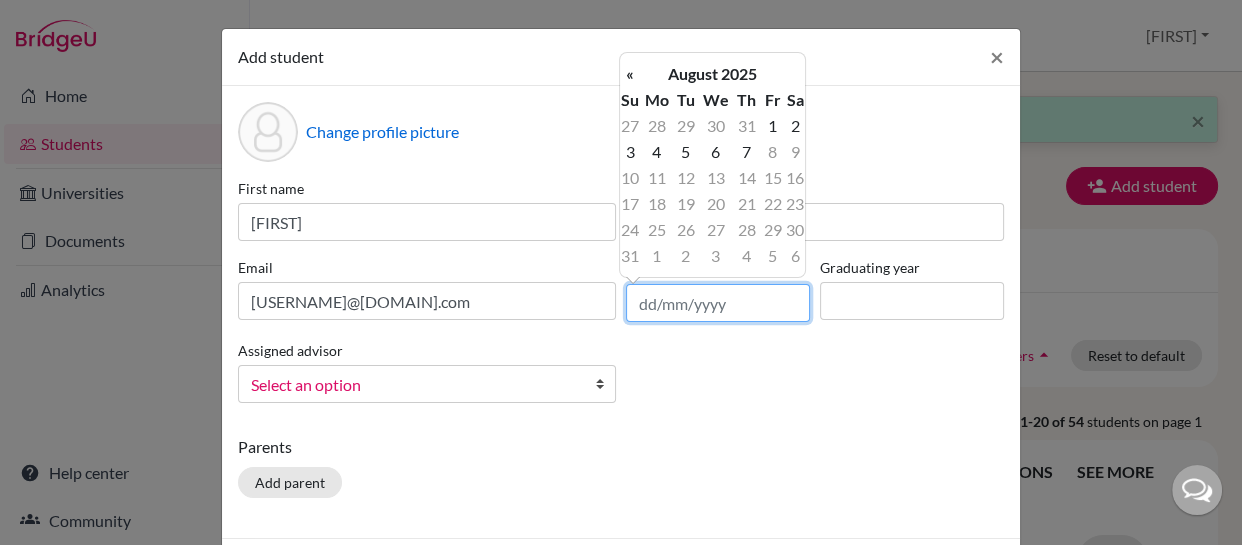 click at bounding box center [718, 303] 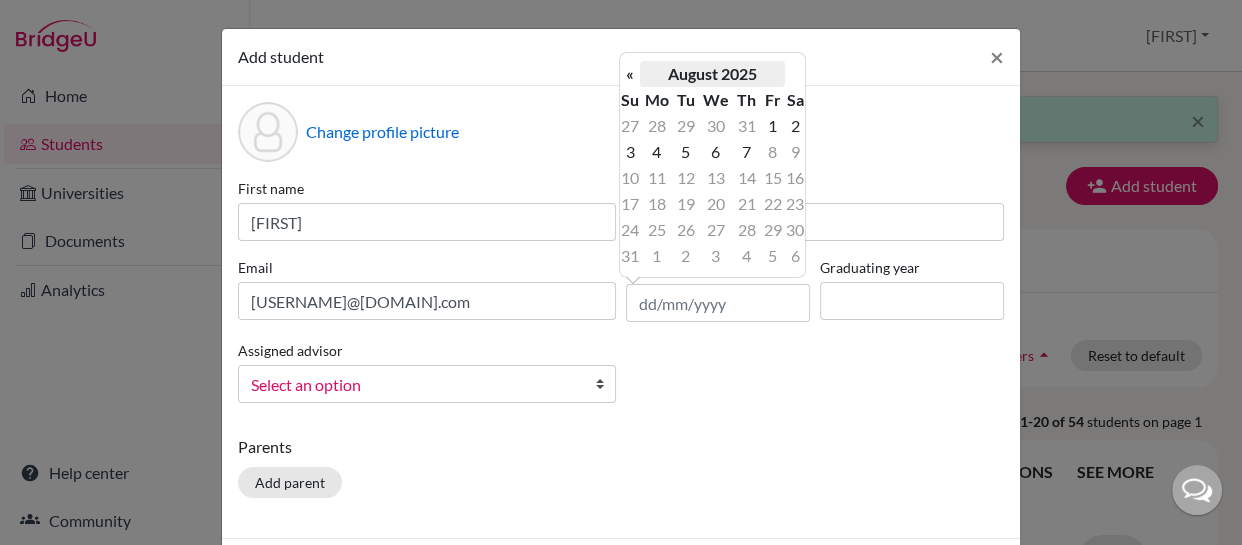 click on "August 2025" at bounding box center (712, 74) 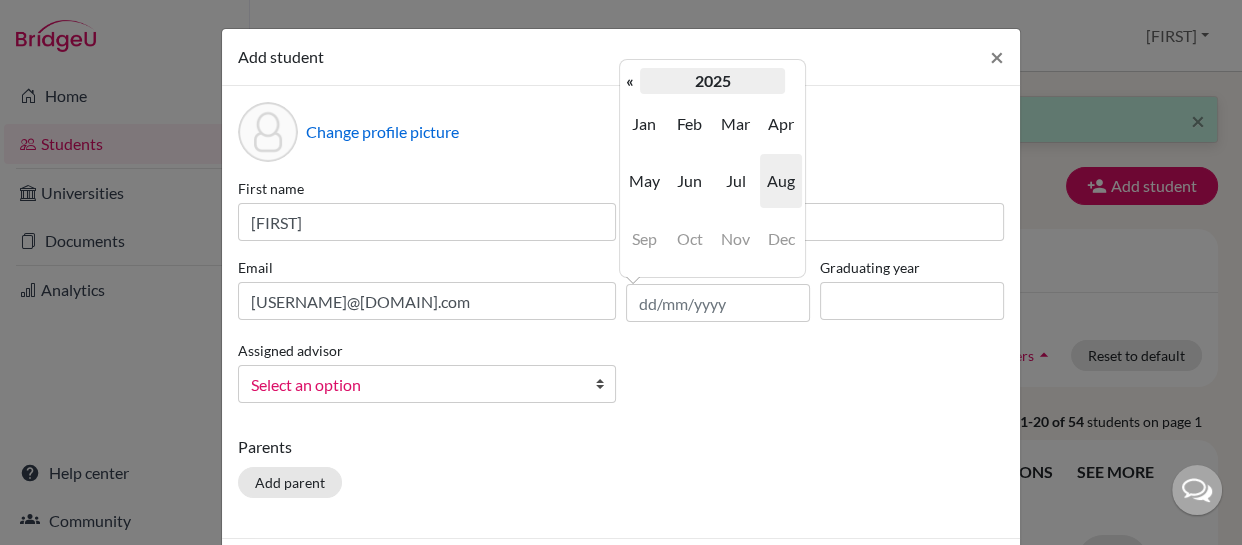 click on "2025" at bounding box center [712, 81] 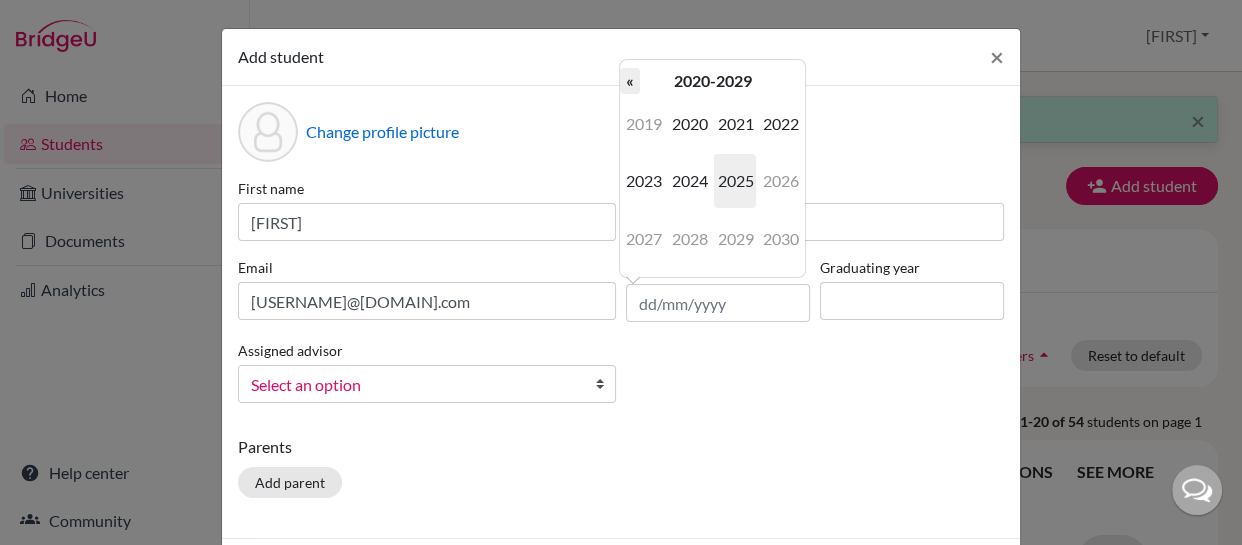 click on "«" at bounding box center (630, 81) 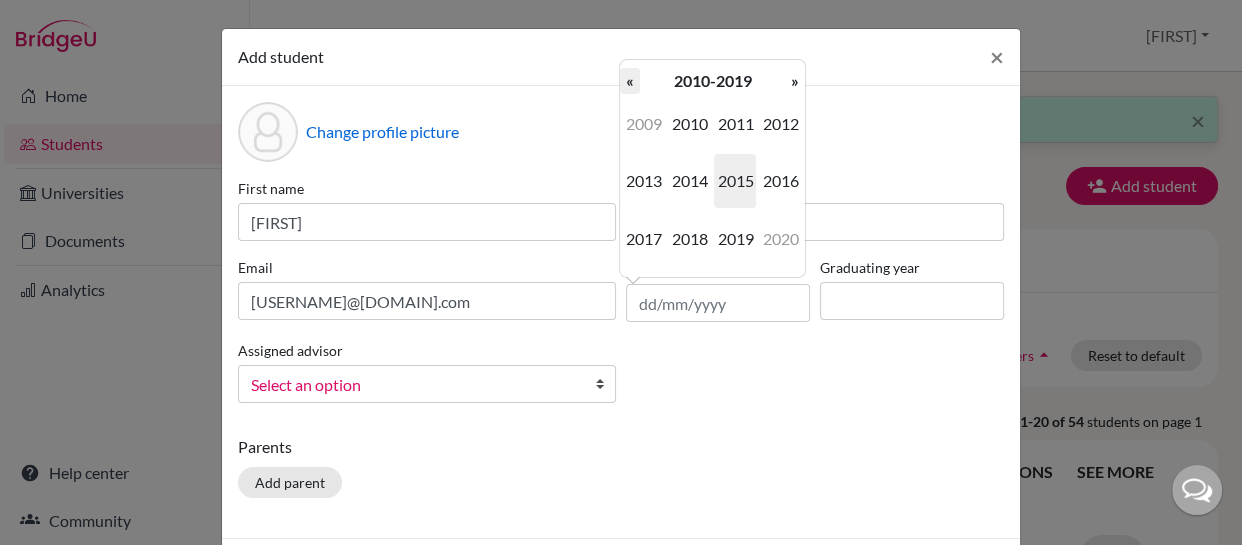 click on "«" at bounding box center [630, 81] 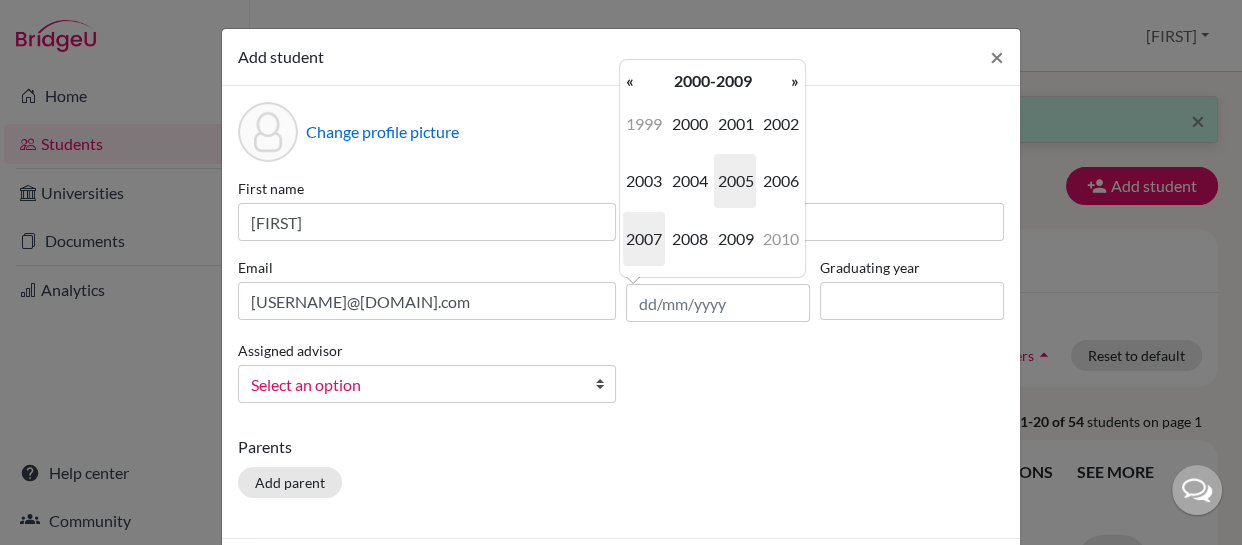click on "2007" at bounding box center [644, 239] 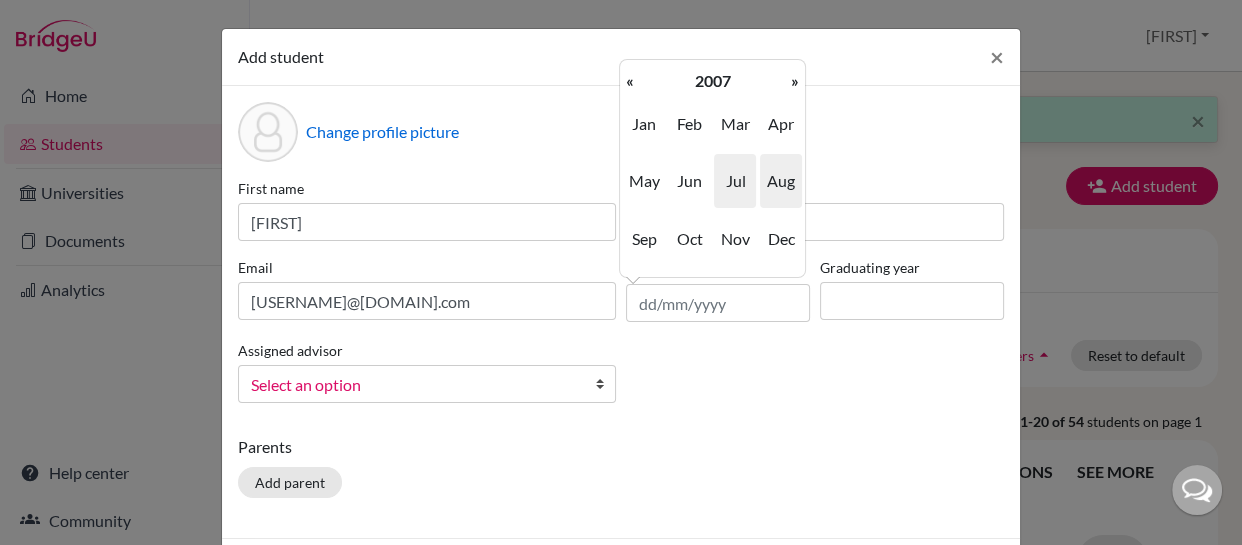 click on "Jul" at bounding box center [735, 181] 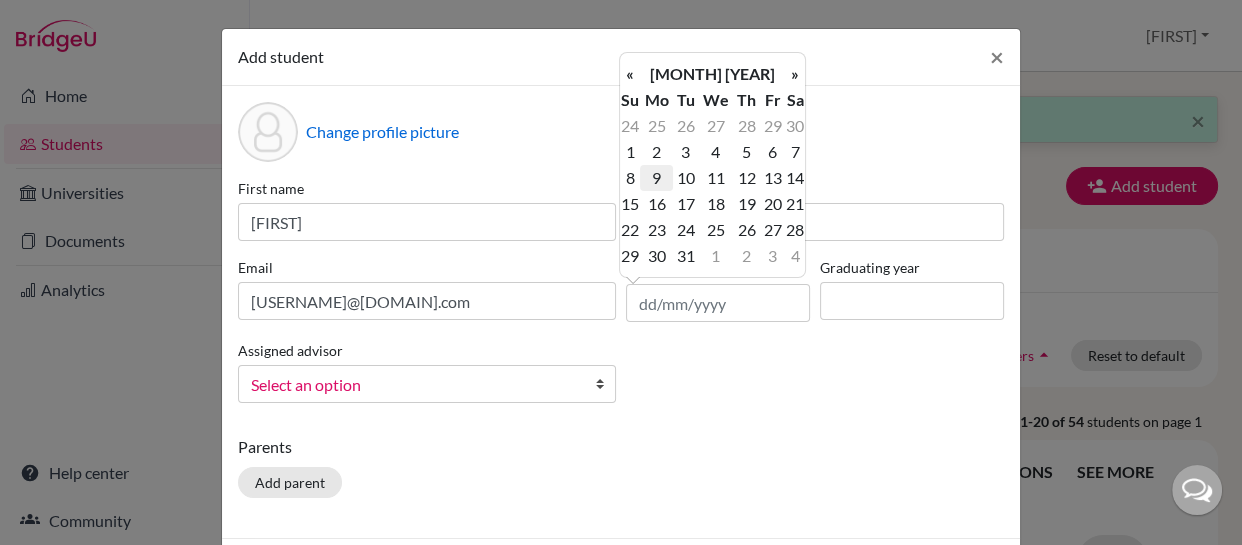 click on "9" at bounding box center [656, 178] 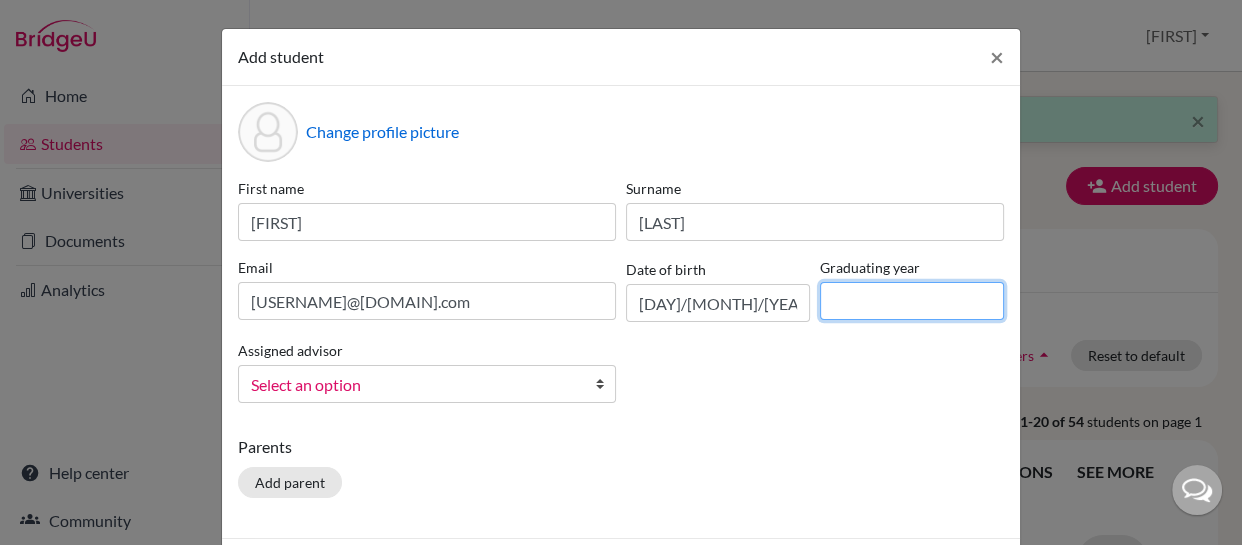 click at bounding box center (912, 301) 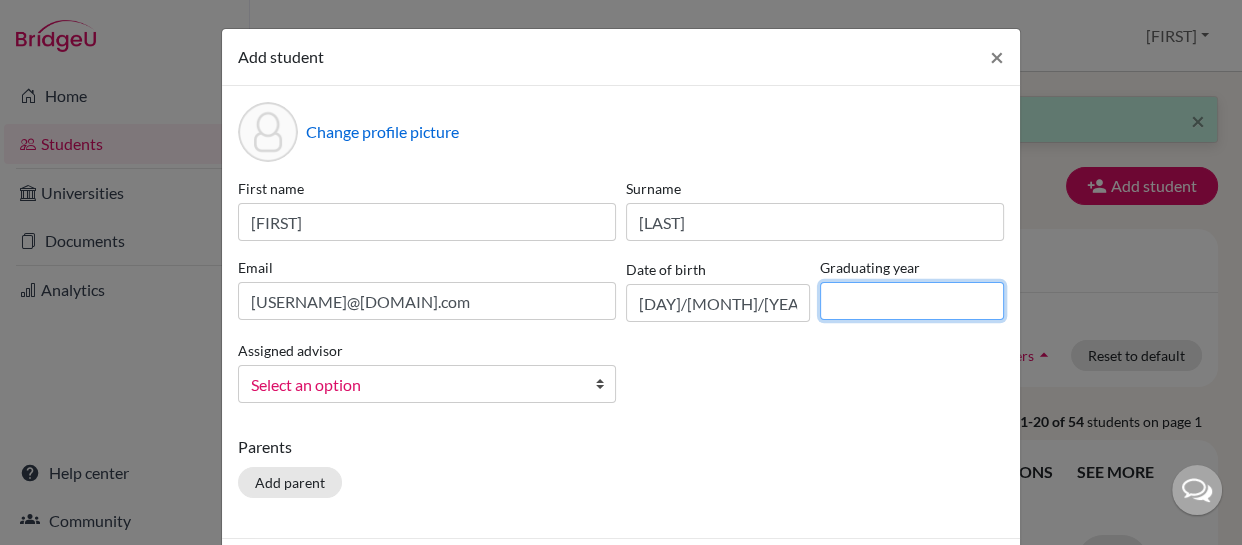 type on "2026" 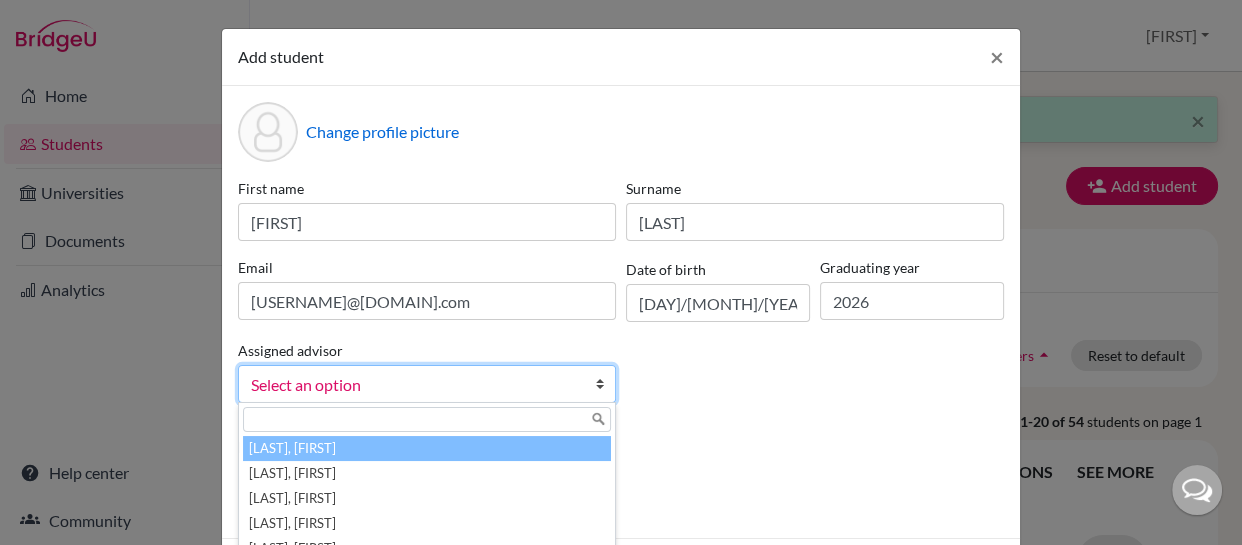click on "Select an option" at bounding box center [414, 385] 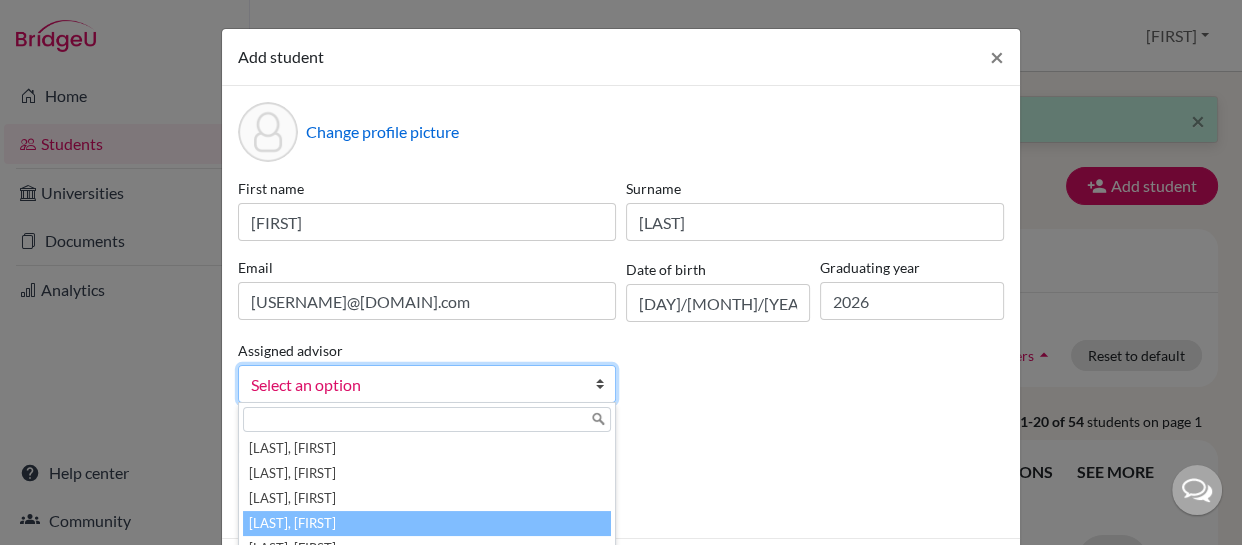 click on "[LAST], [FIRST]" at bounding box center (427, 523) 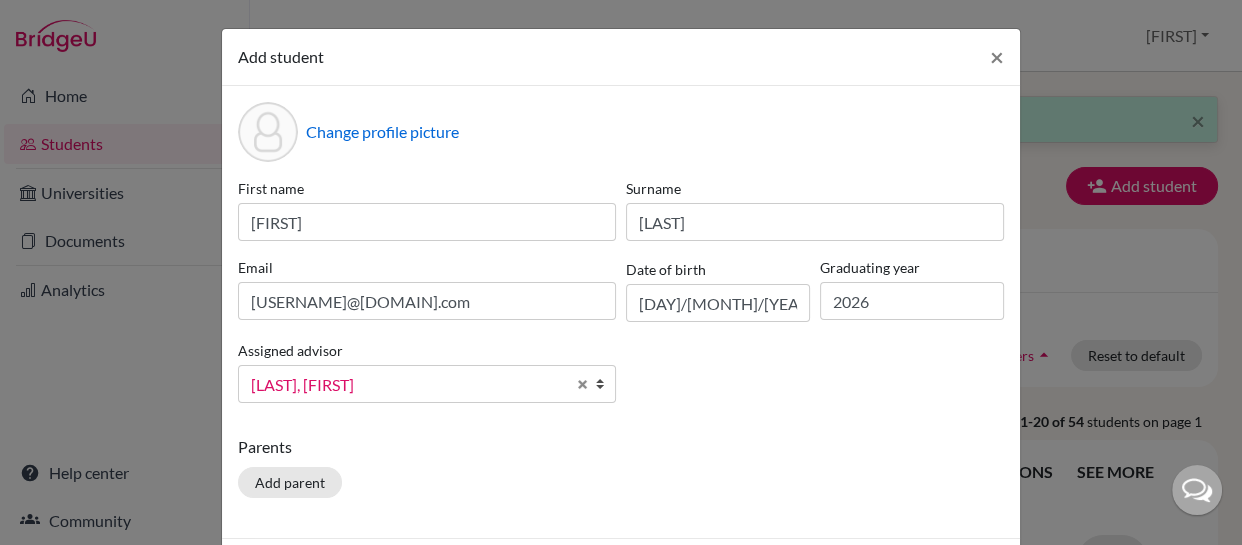 click on "[CHANGE] [PICTURE] [FIRST] [LAST] [EMAIL] [DATE]/[MONTH]/[YEAR] [YEAR] [ADVISOR], [ADVISOR] [ADVISOR], [ADVISOR] [ADVISOR], [ADVISOR] [ADVISOR], [ADVISOR] [ADVISOR], [ADVISOR] [ADVISOR], [ADVISOR] [ADVISOR], [ADVISOR] [ADVISOR], [ADVISOR] [ADVISOR], [ADVISOR]
[ADVISOR], [ADVISOR]
[ADVISOR], [ADVISOR] [ADVISOR], [ADVISOR] [ADVISOR], [ADVISOR] [ADVISOR], [ADVISOR] [ADVISOR], [ADVISOR] [ADVISOR], [ADVISOR] [ADVISOR], [ADVISOR] [ADVISOR], [ADVISOR] [ADVISOR], [ADVISOR] [ADVISOR], [ADVISOR]
[PARENTS] [PARENT]" at bounding box center [621, 312] 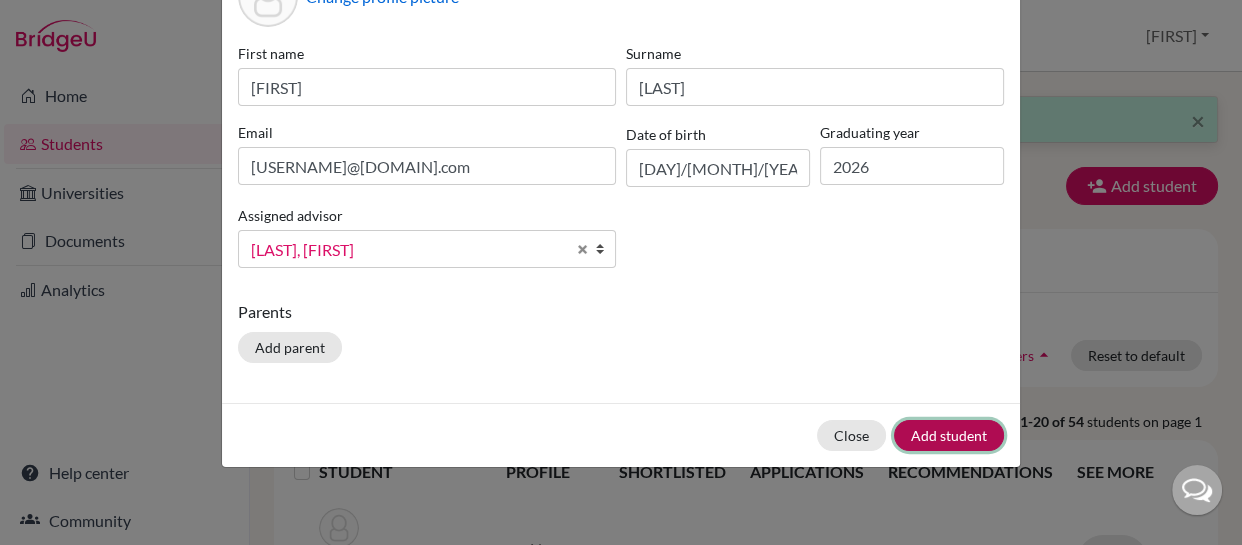 click on "Add student" at bounding box center [949, 435] 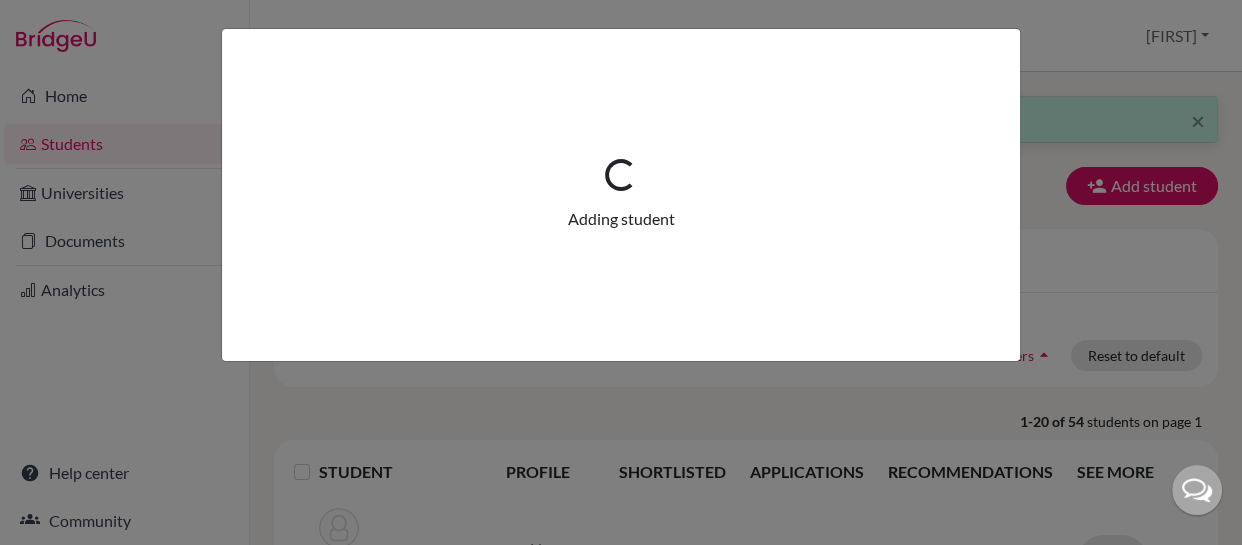 scroll, scrollTop: 0, scrollLeft: 0, axis: both 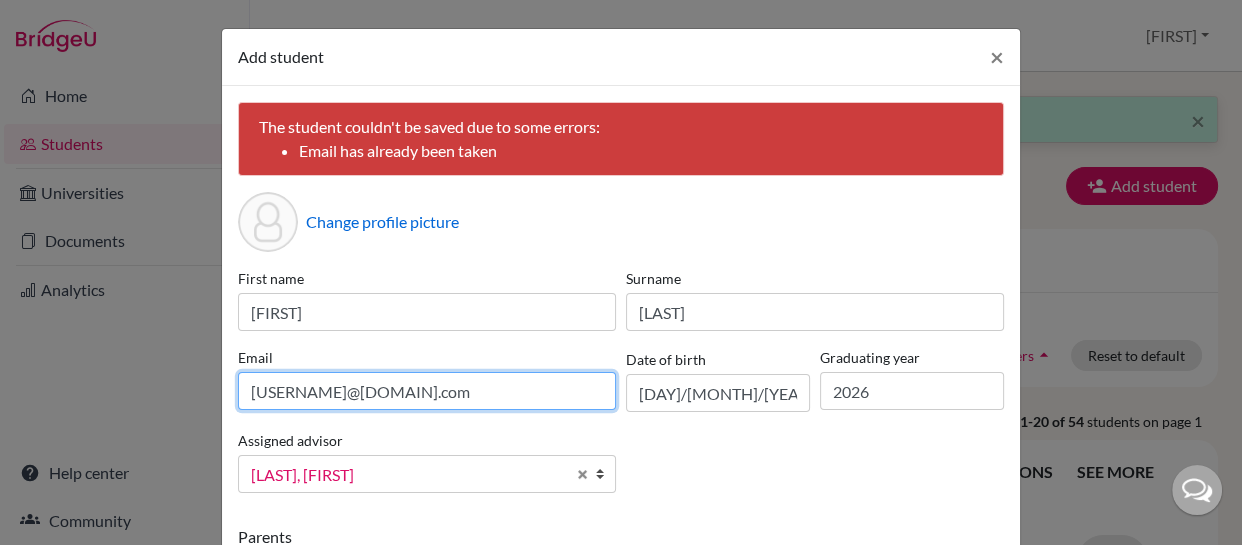 click on "[USERNAME]@[DOMAIN].com" at bounding box center (427, 391) 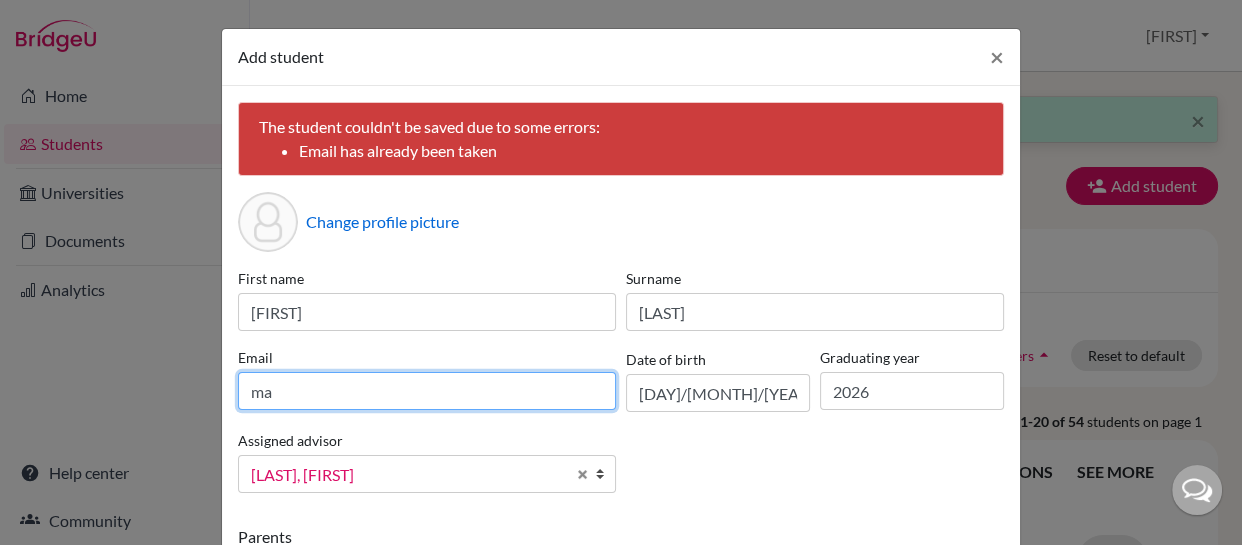 type on "m" 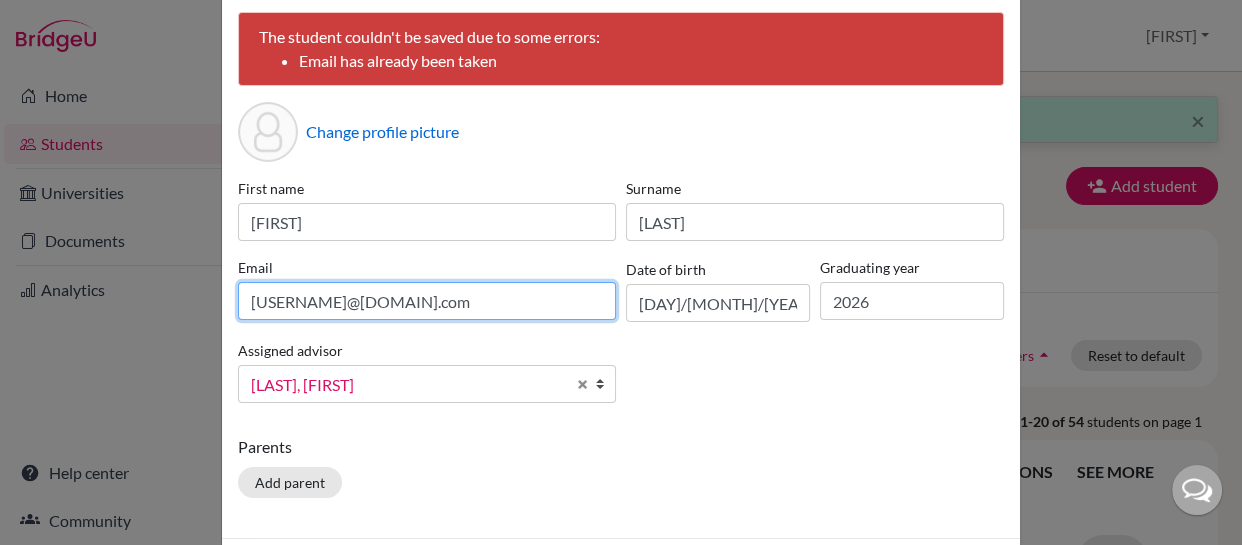 scroll, scrollTop: 175, scrollLeft: 0, axis: vertical 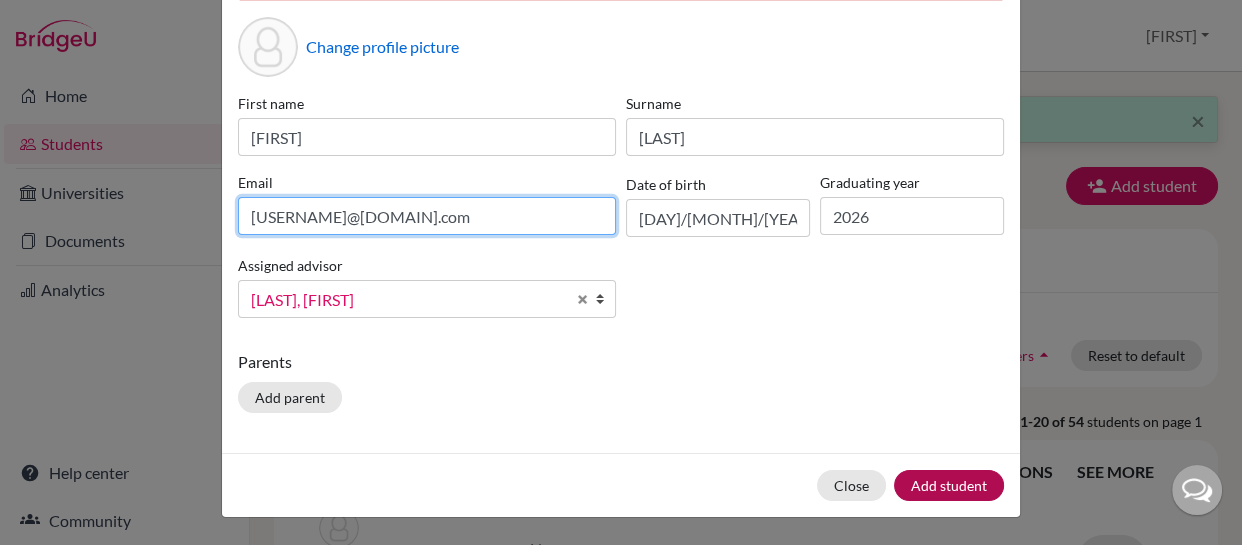 type on "[USERNAME]@[DOMAIN].com" 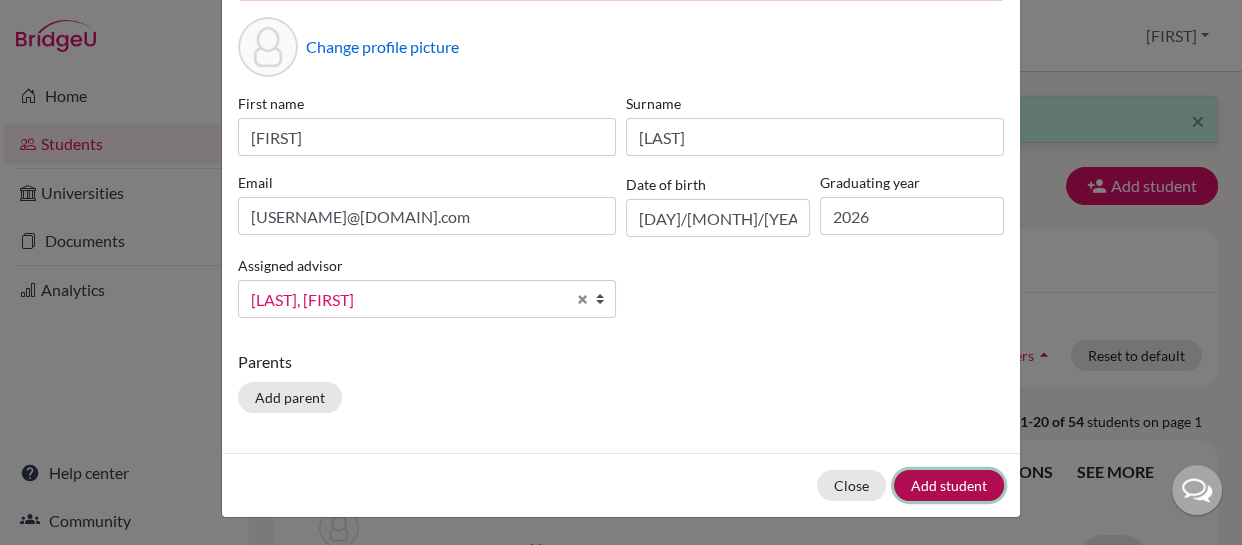 click on "Add student" at bounding box center [949, 485] 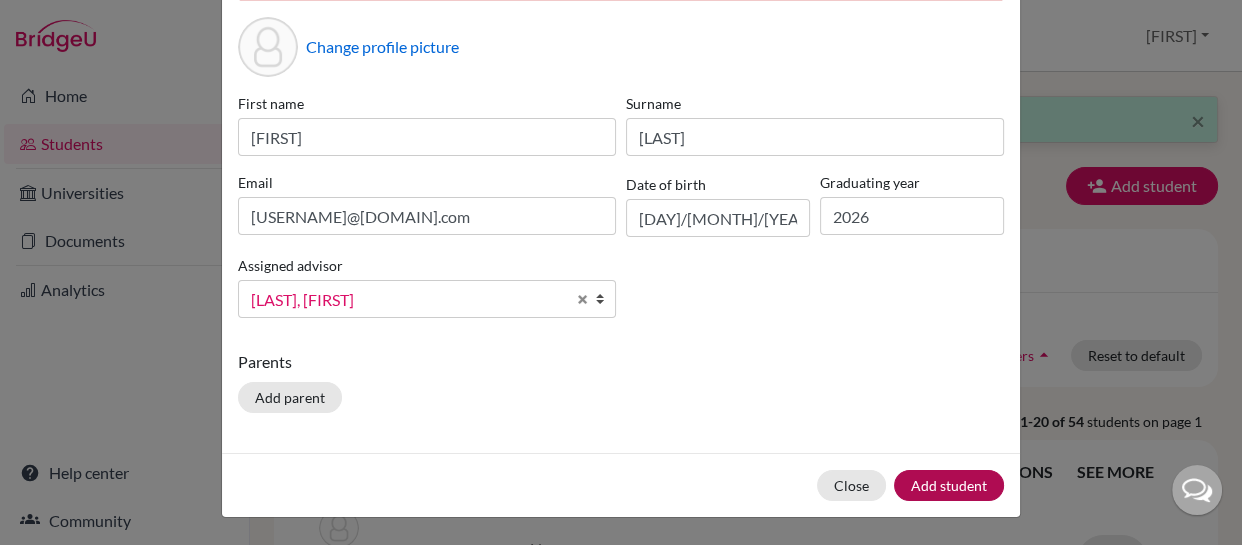 scroll, scrollTop: 0, scrollLeft: 0, axis: both 